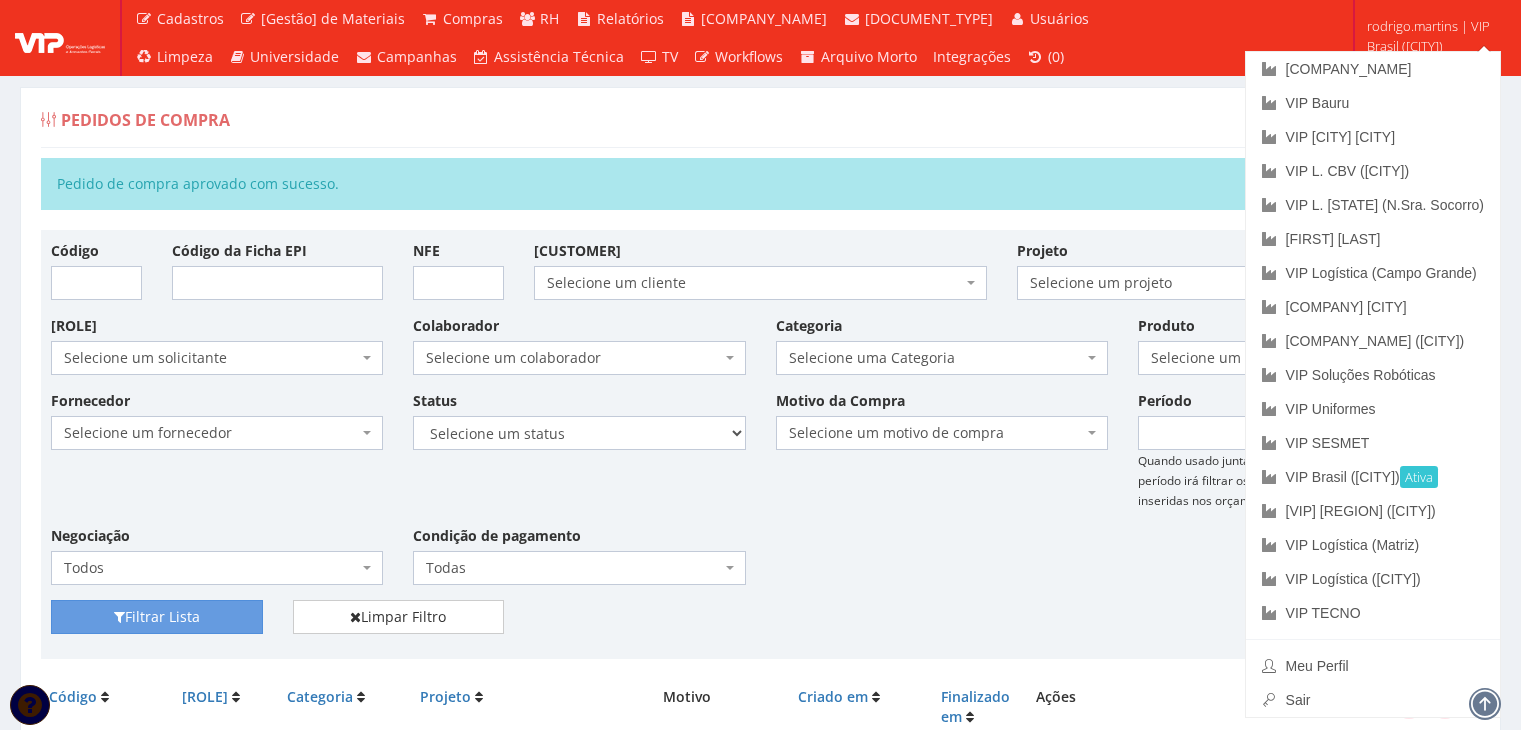scroll, scrollTop: 0, scrollLeft: 0, axis: both 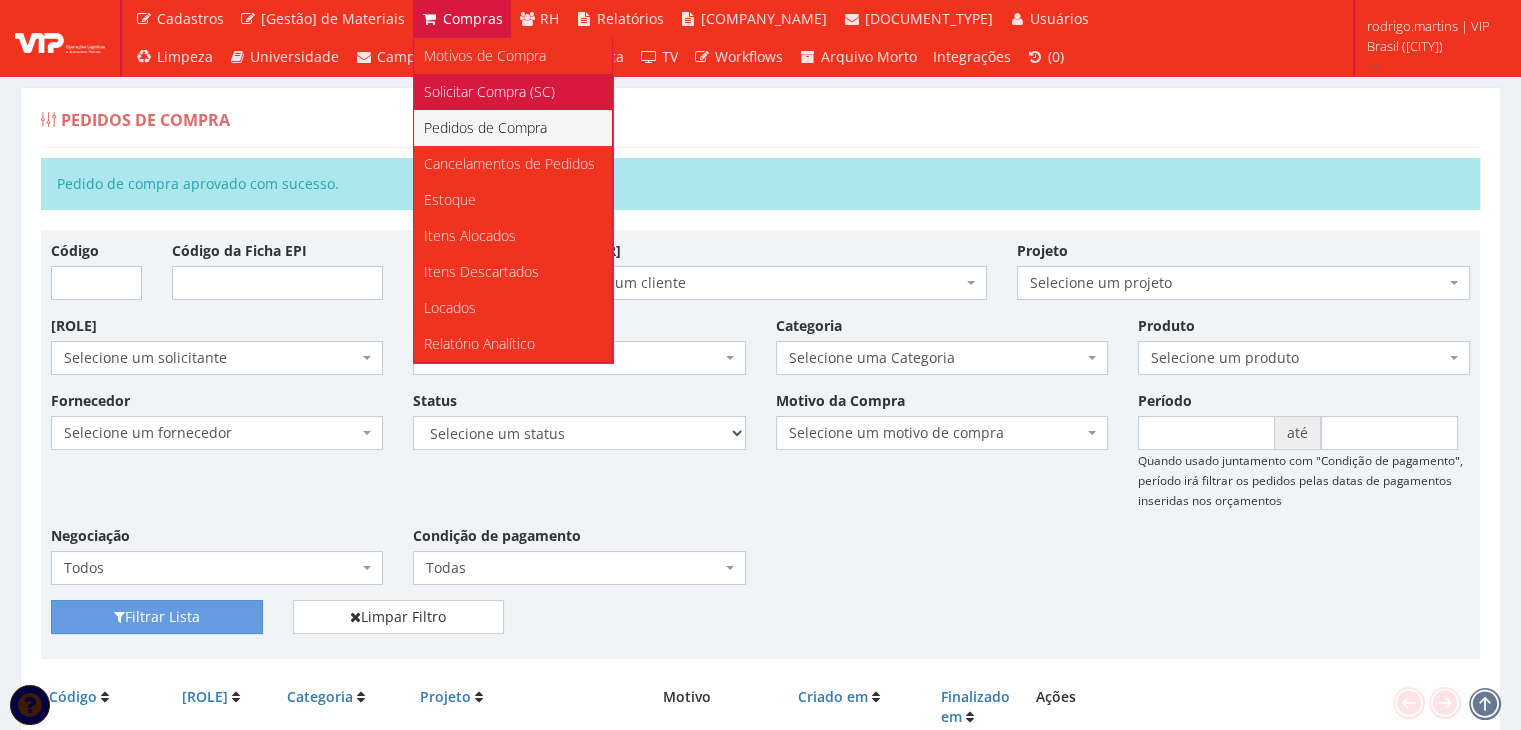 click on "Solicitar Compra (SC)" at bounding box center (489, 91) 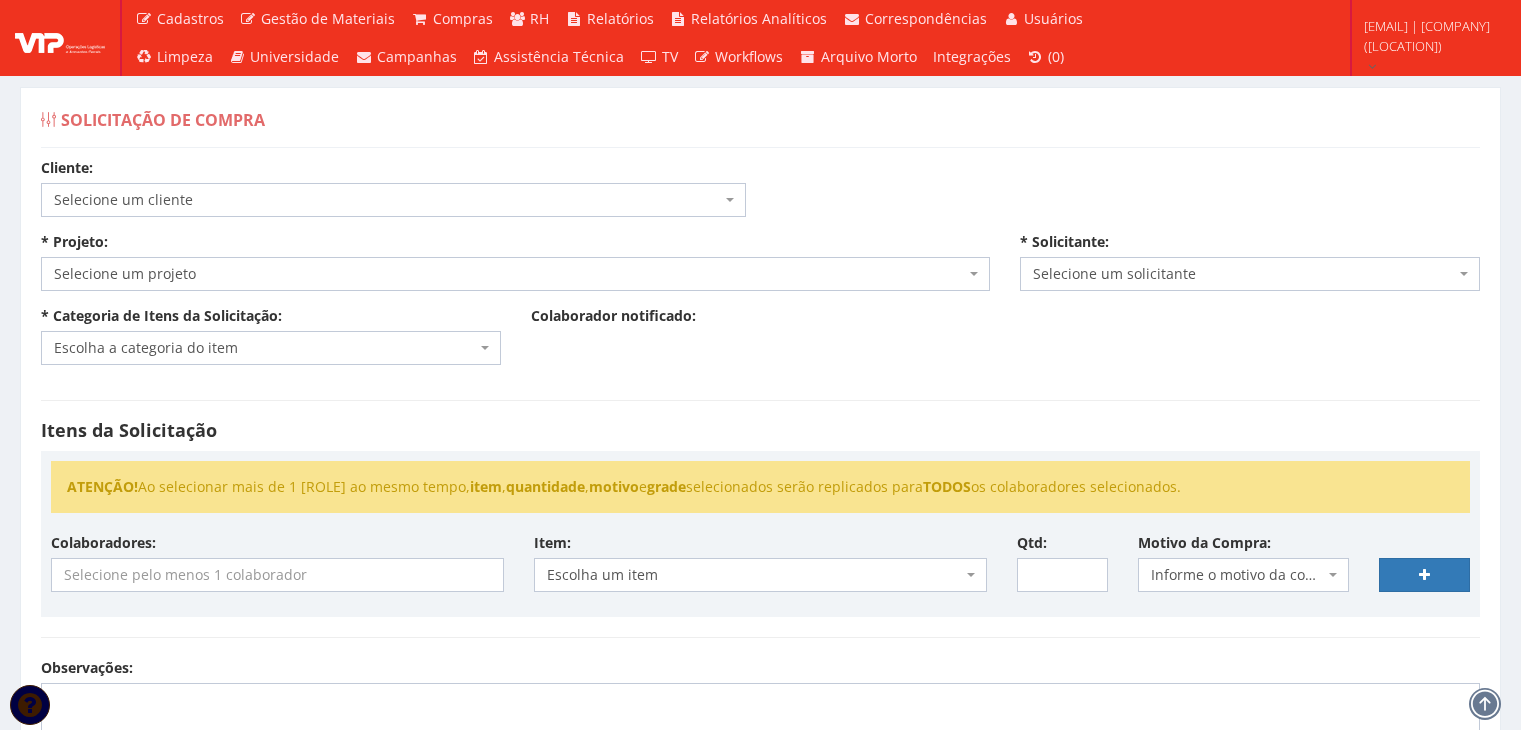 scroll, scrollTop: 0, scrollLeft: 0, axis: both 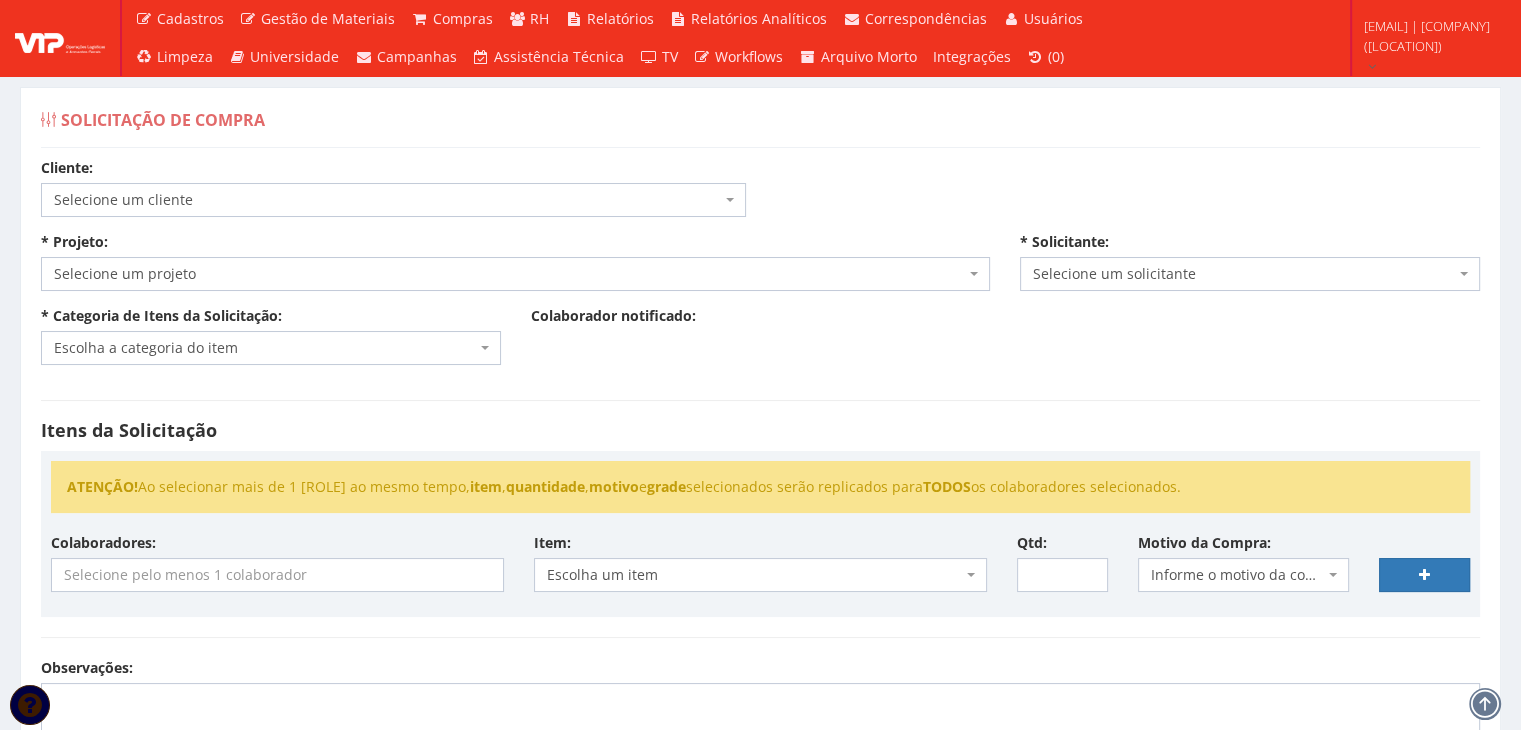 click on "Selecione um cliente" at bounding box center (387, 200) 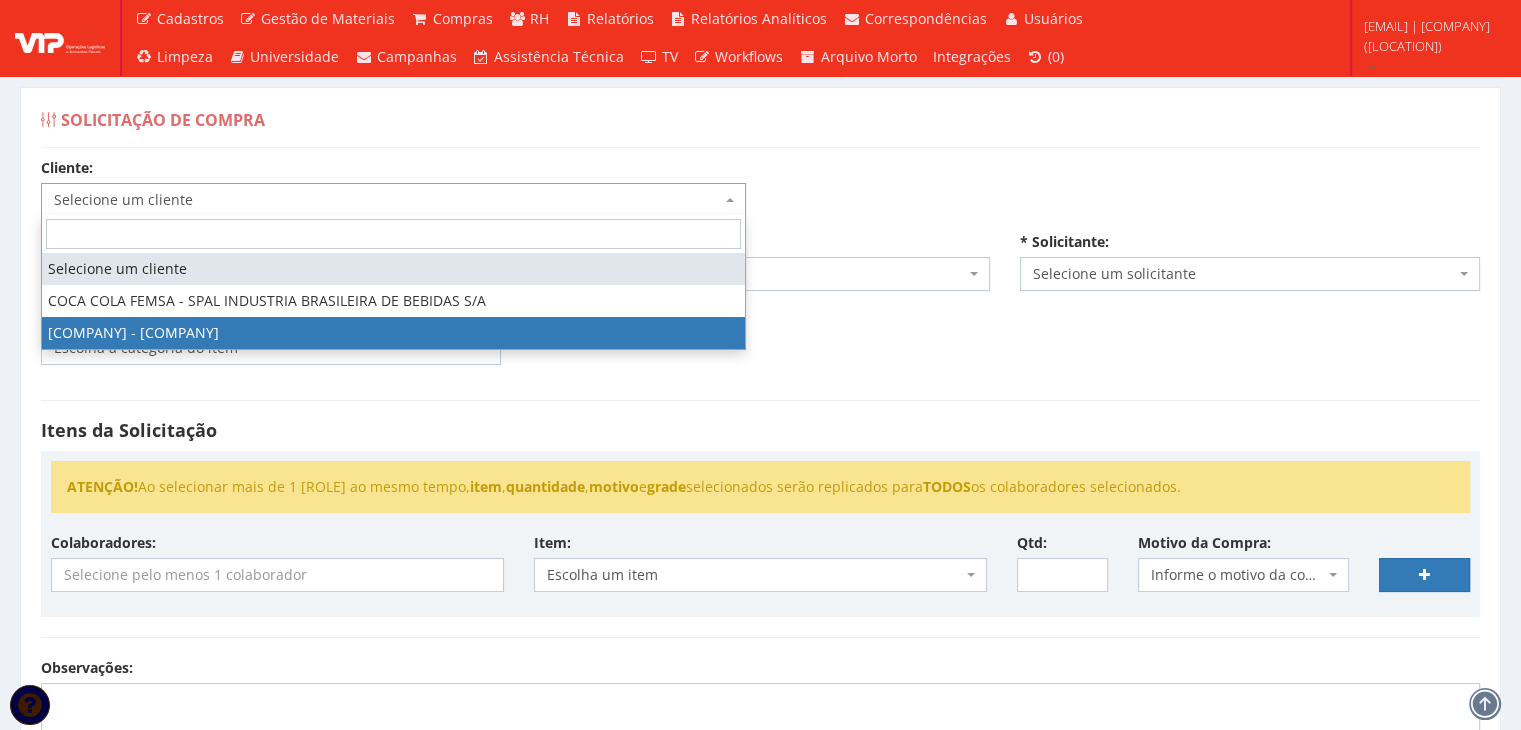 select on "51" 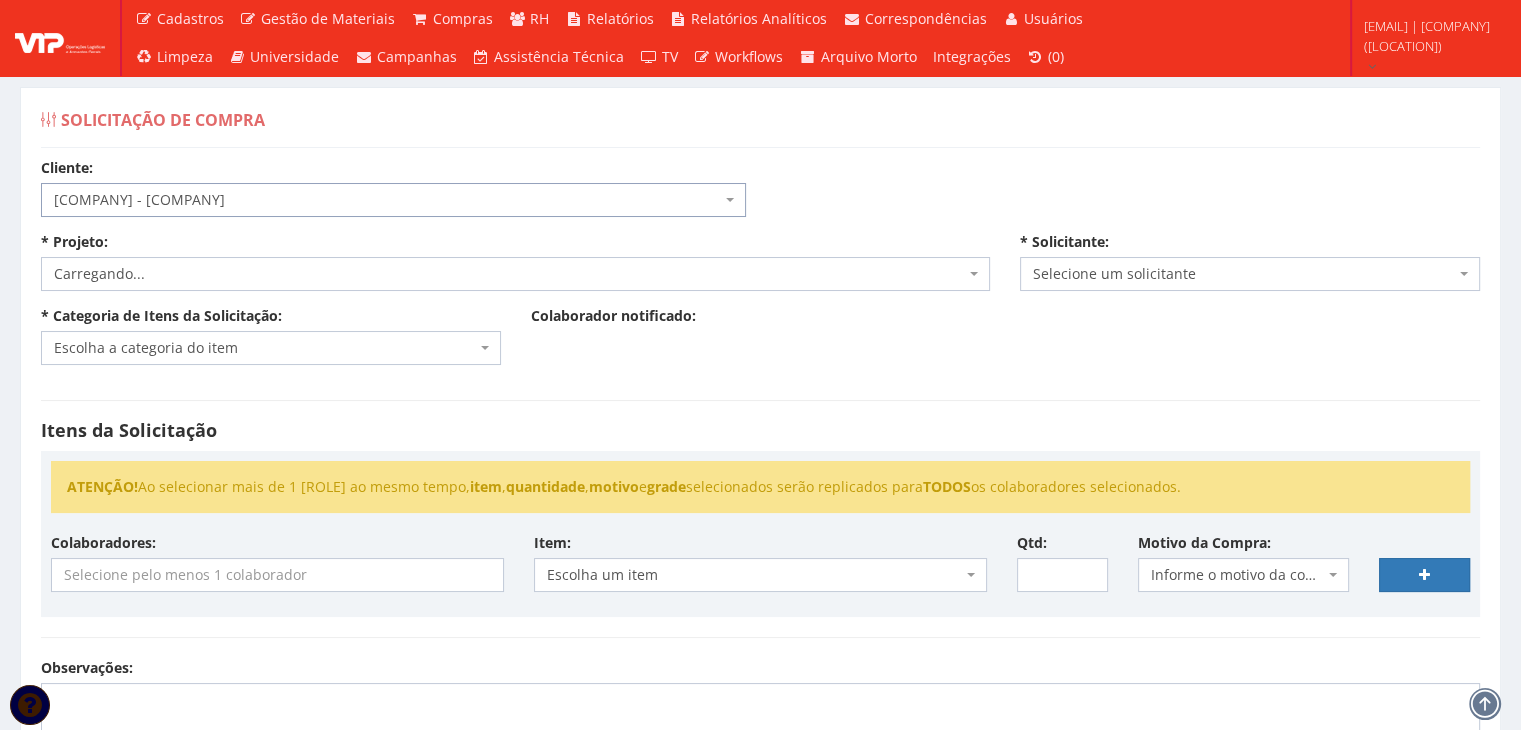 click on "Carregando..." at bounding box center (509, 274) 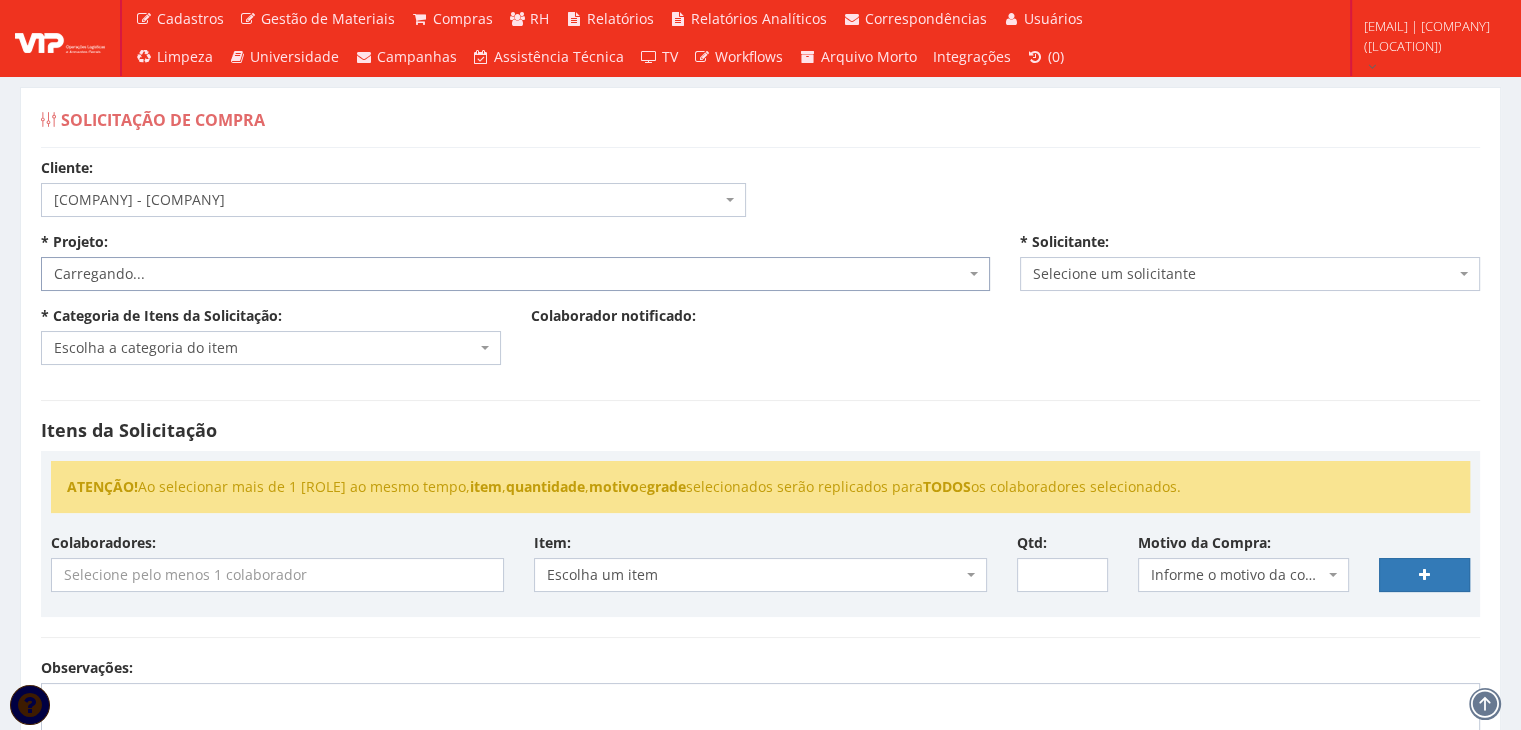 click on "Carregando..." at bounding box center [509, 274] 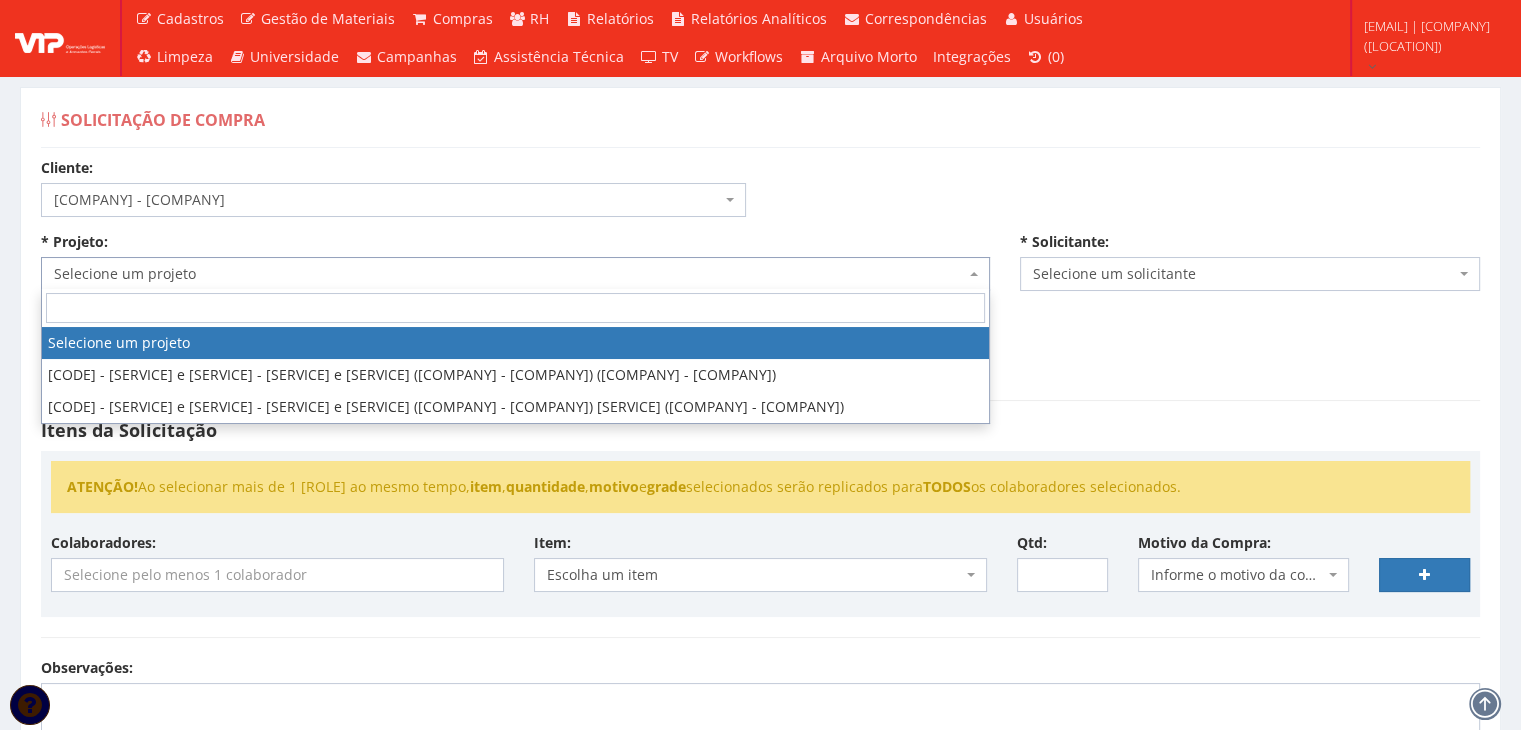 click on "Selecione um projeto" at bounding box center [509, 274] 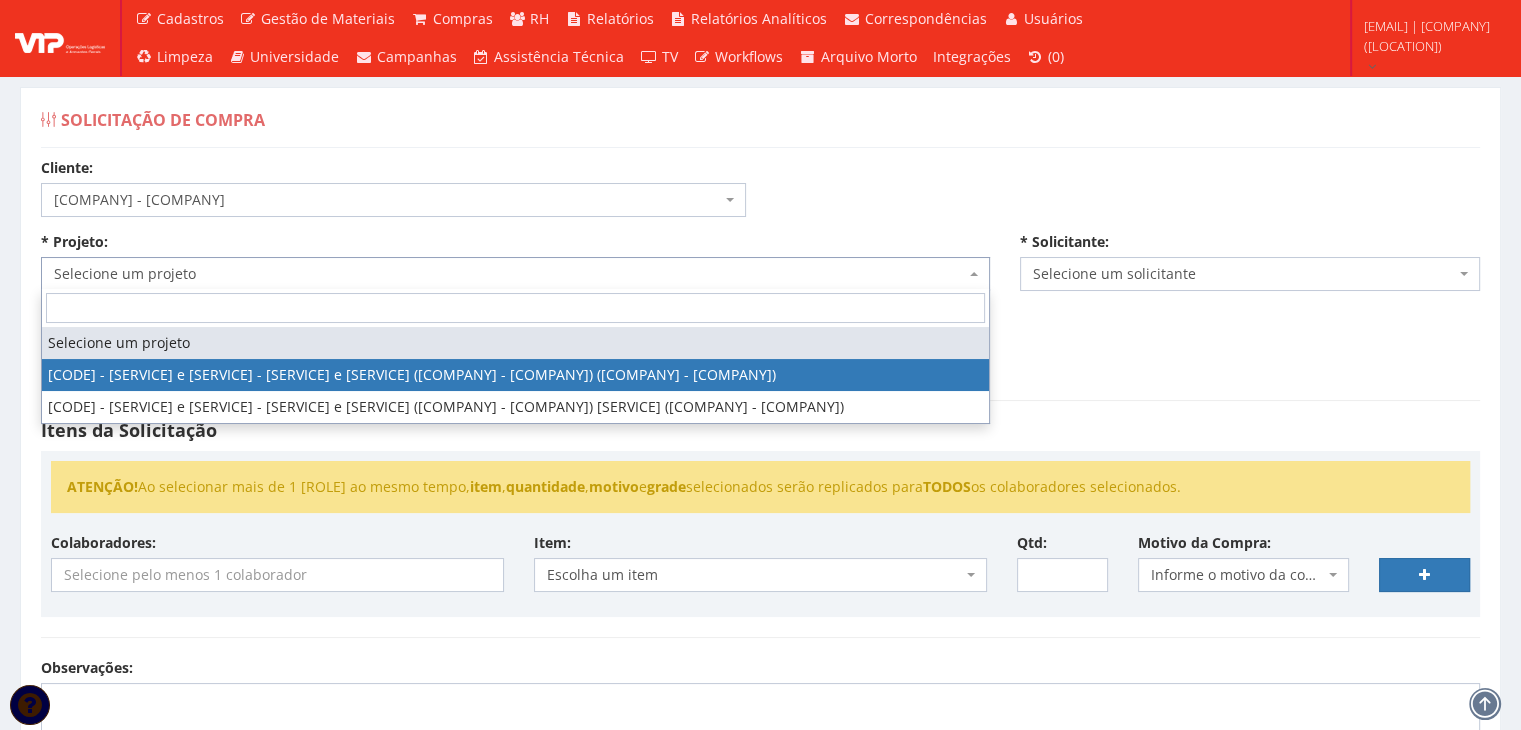 select on "230" 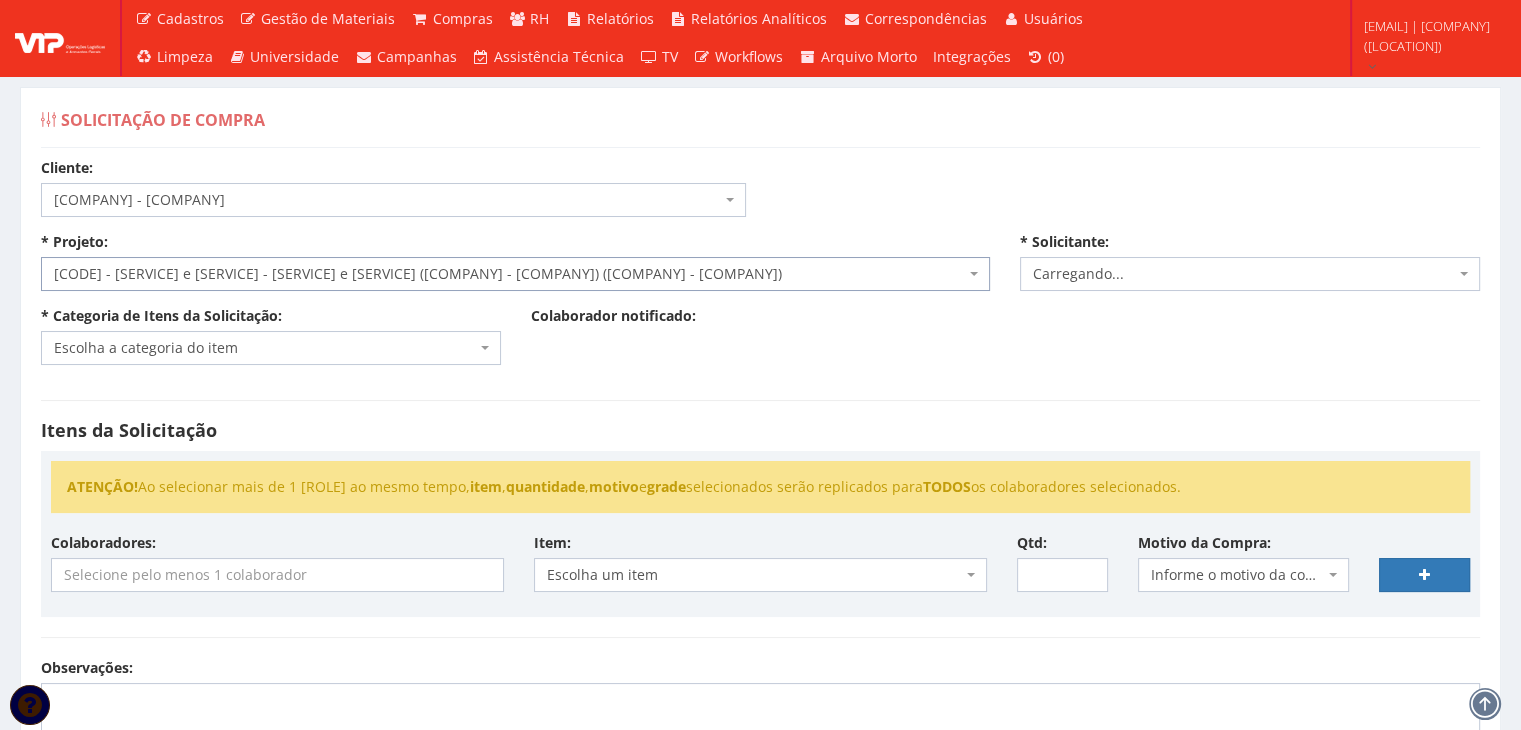click on "Escolha a categoria do item" at bounding box center [265, 348] 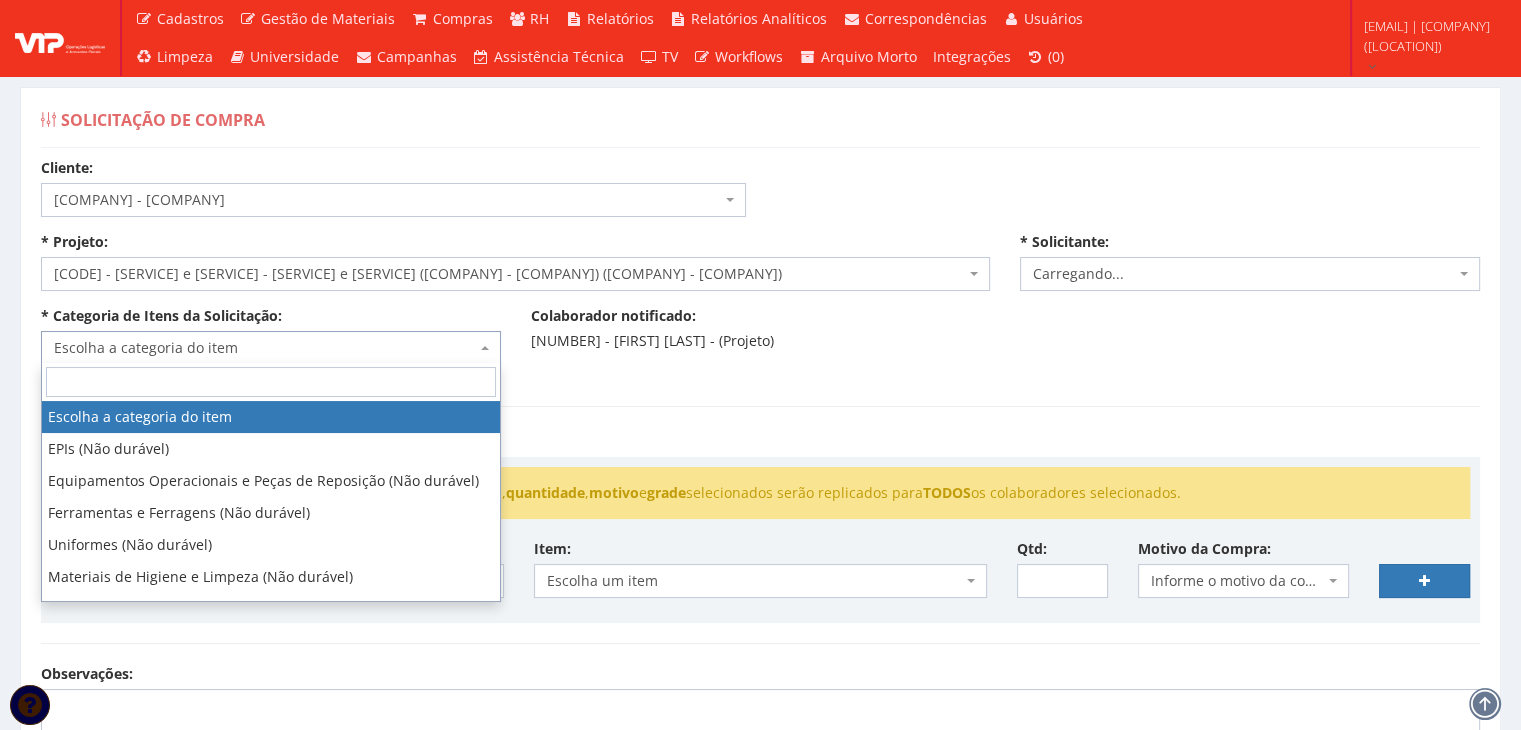type on "m" 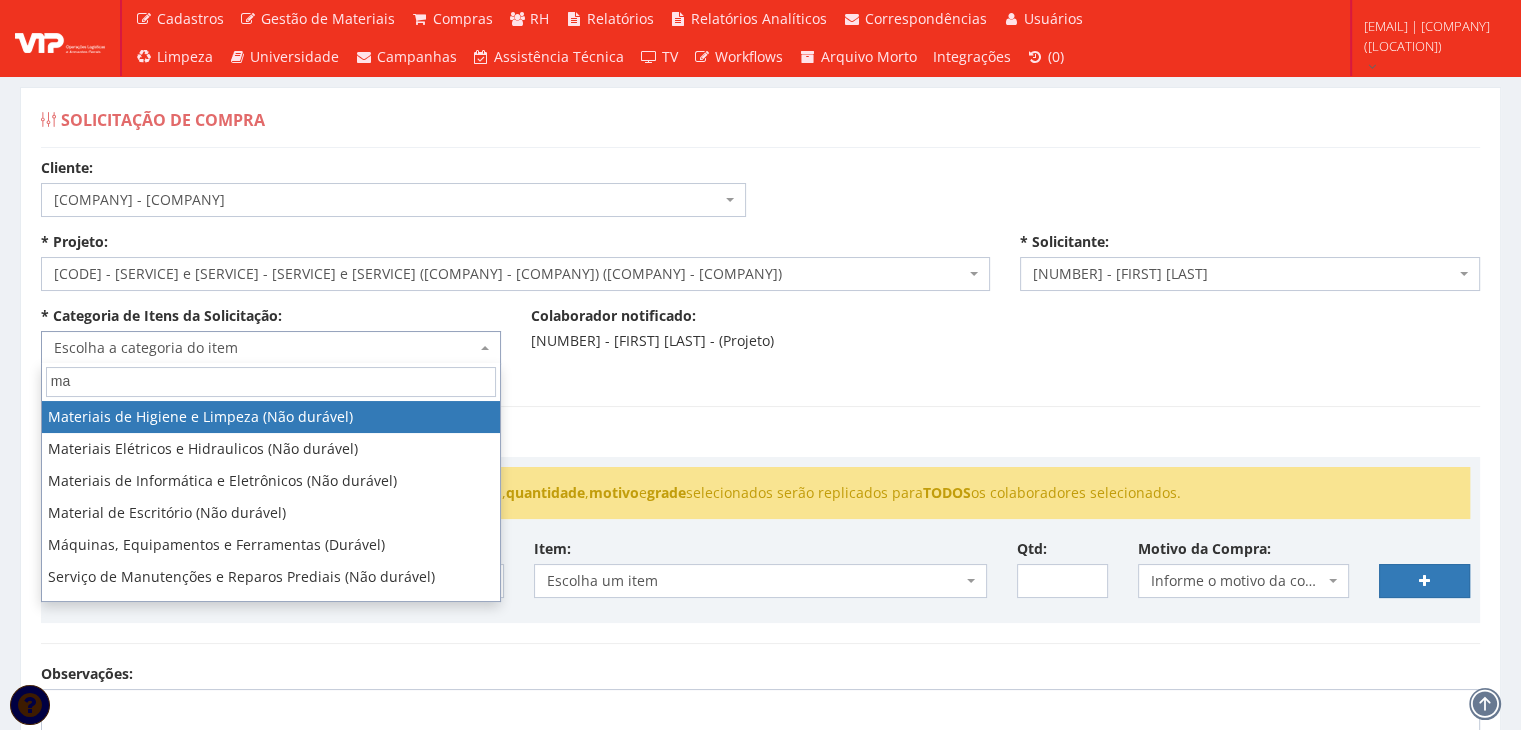 type on "m" 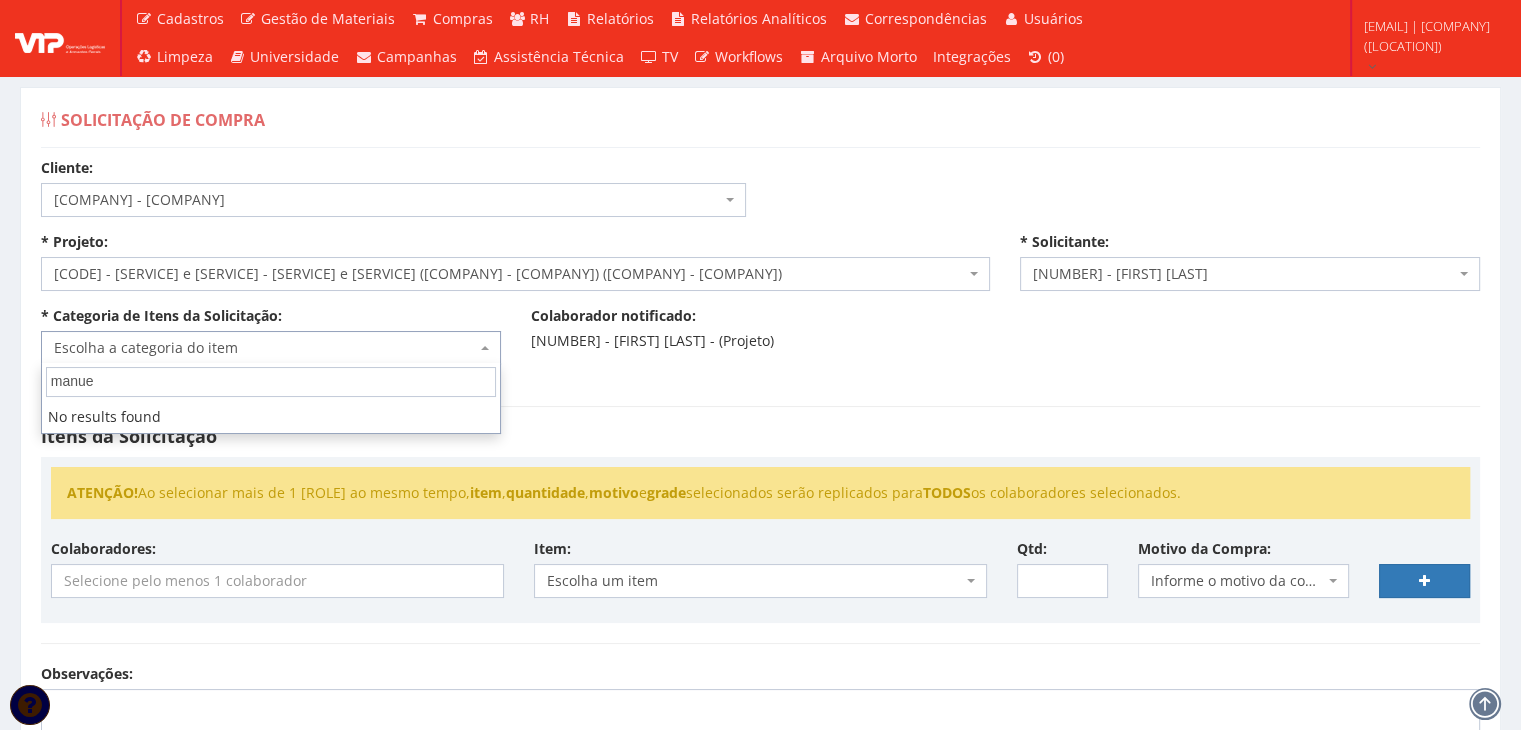 type on "manu" 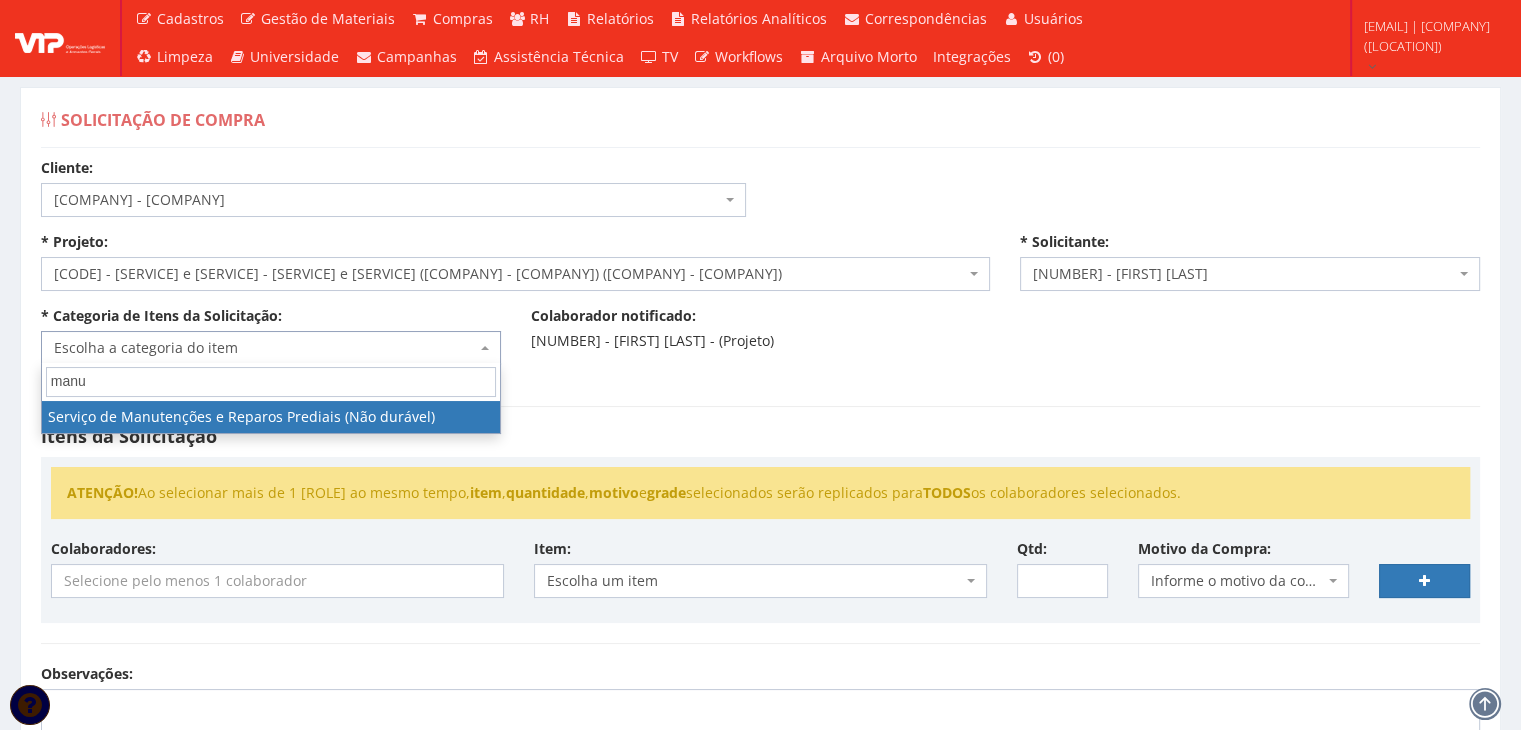 select on "29" 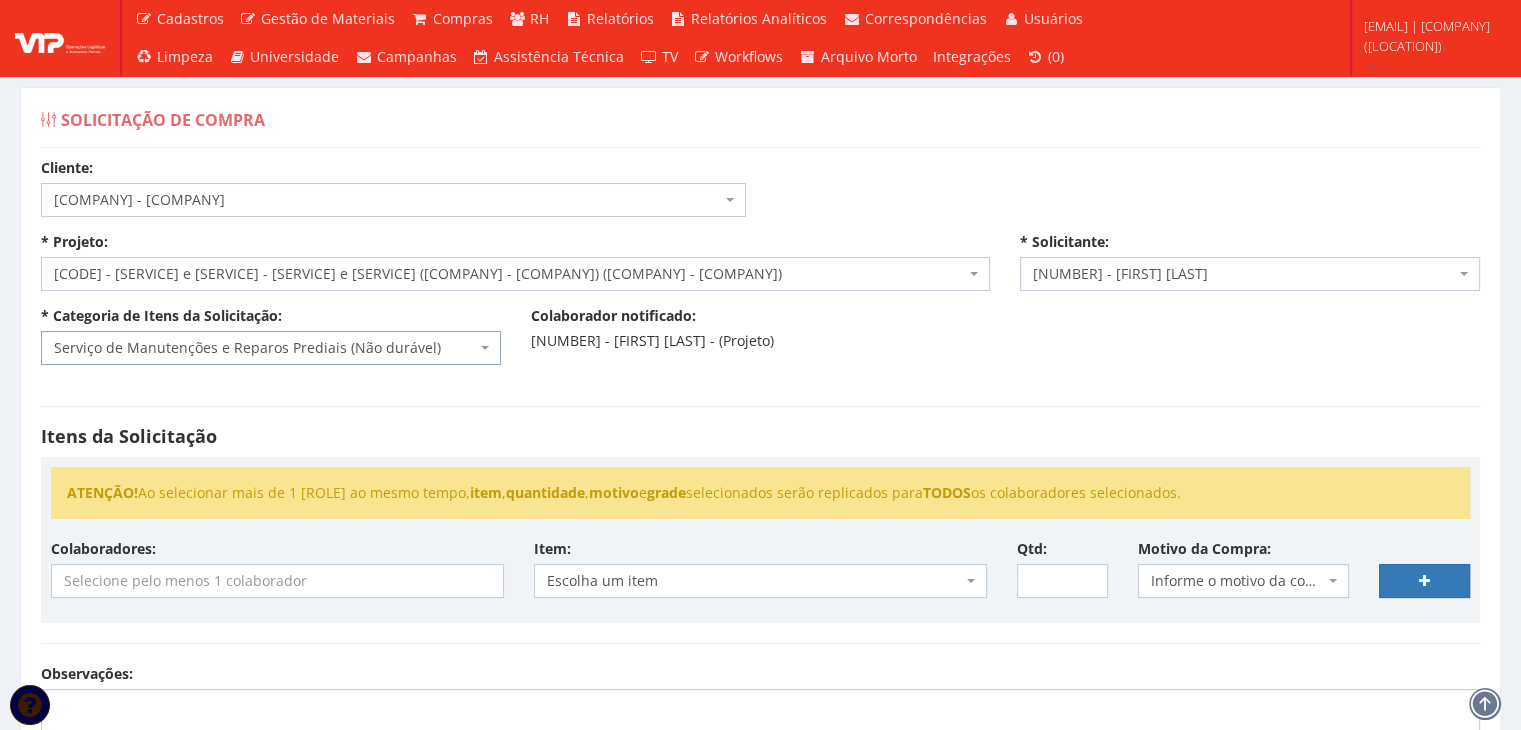 click at bounding box center (277, 581) 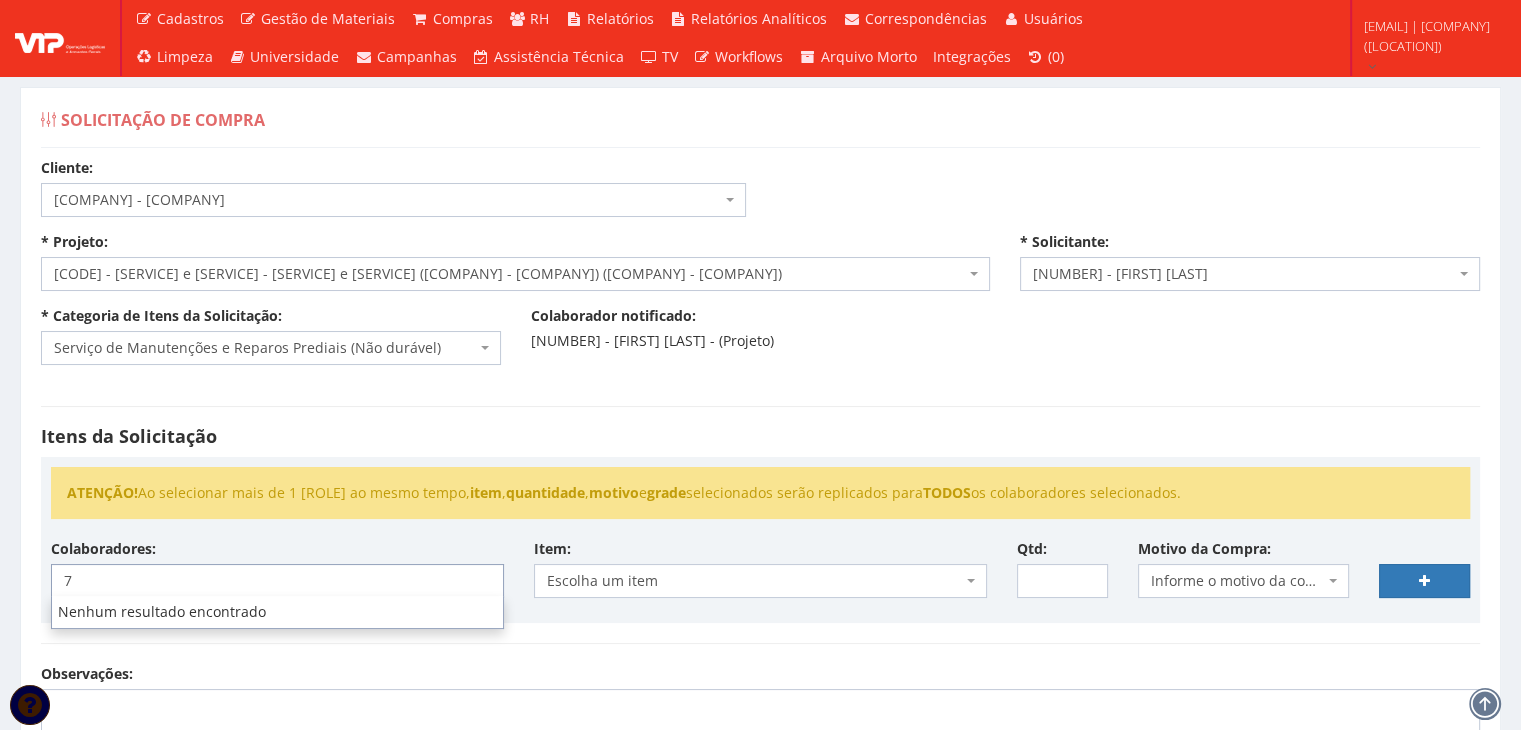 type on "77" 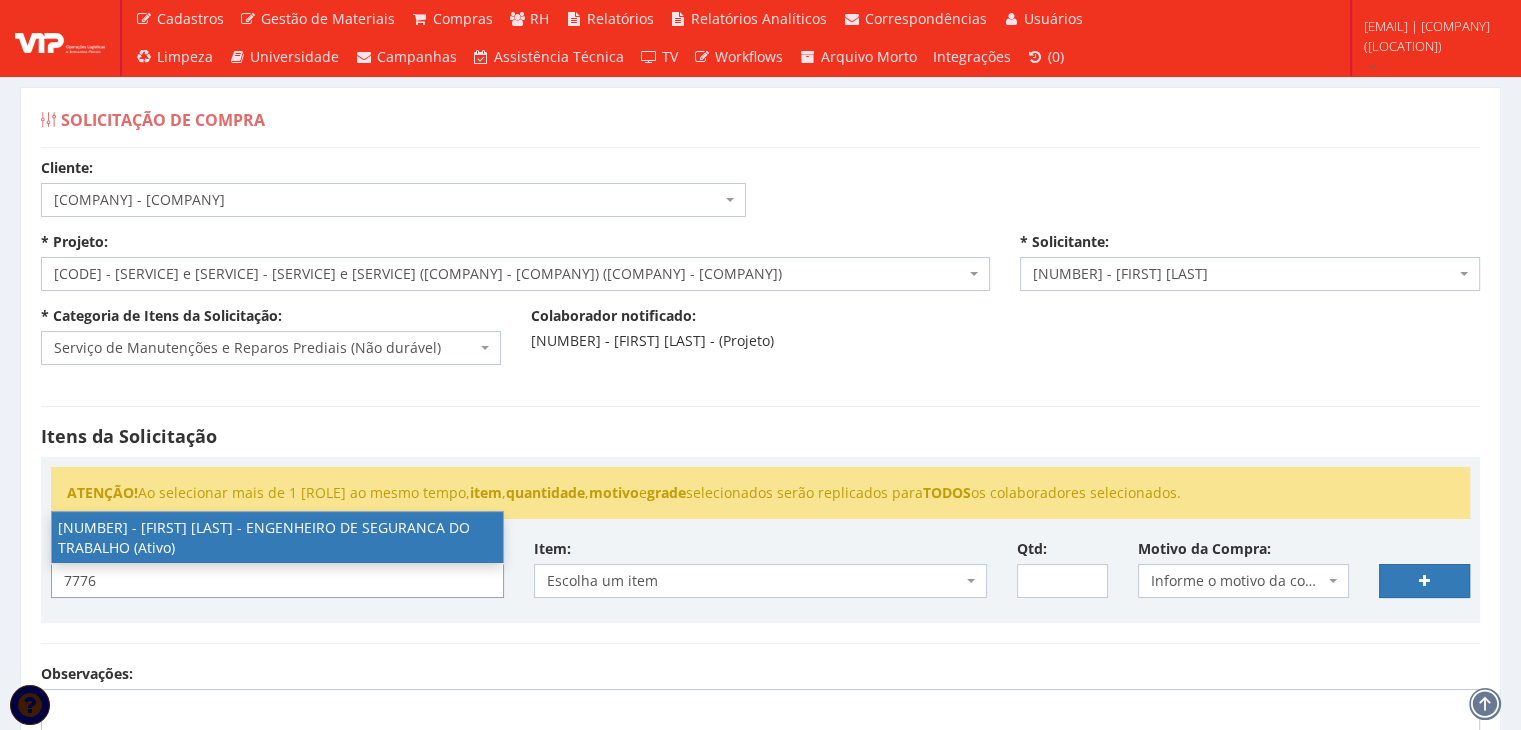 type on "7776" 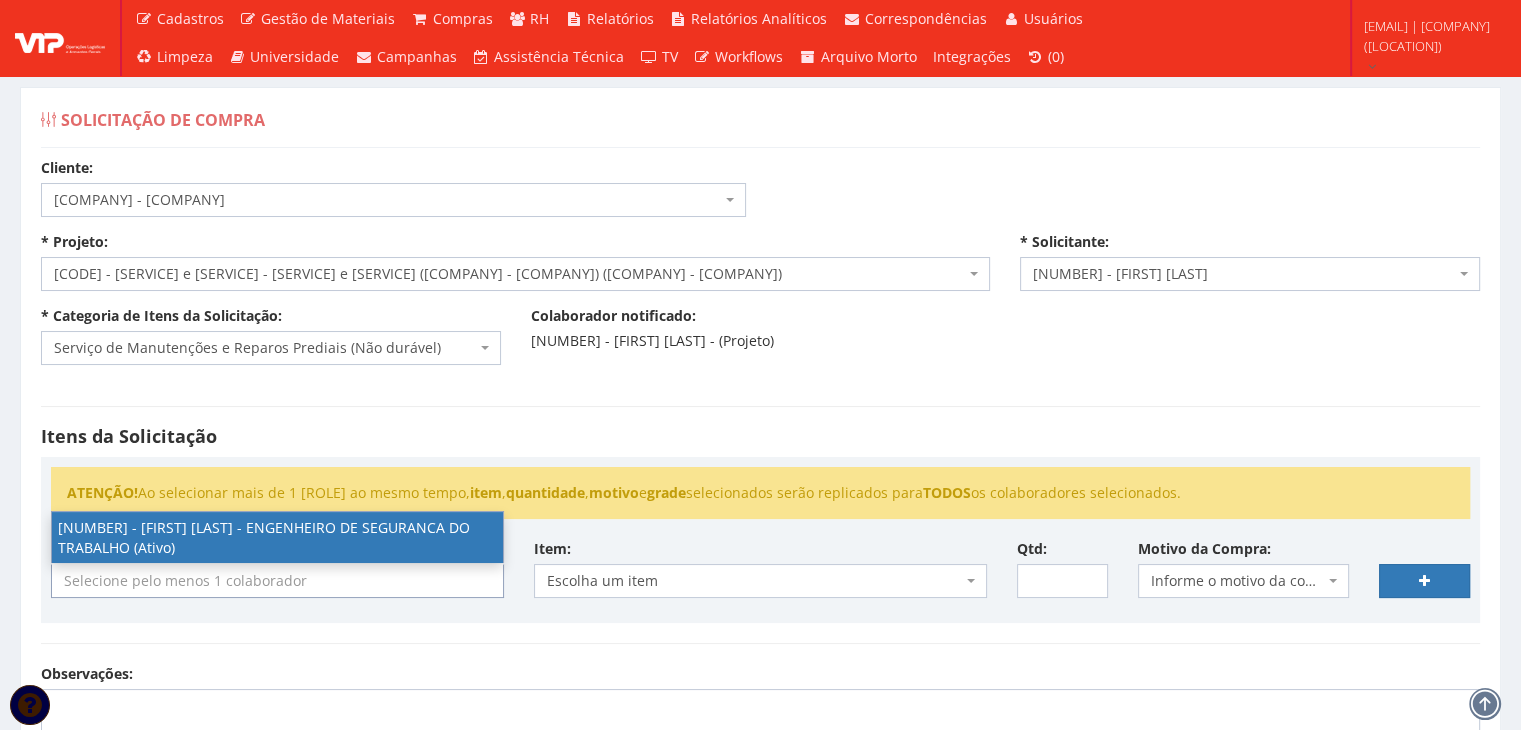 scroll, scrollTop: 1333, scrollLeft: 0, axis: vertical 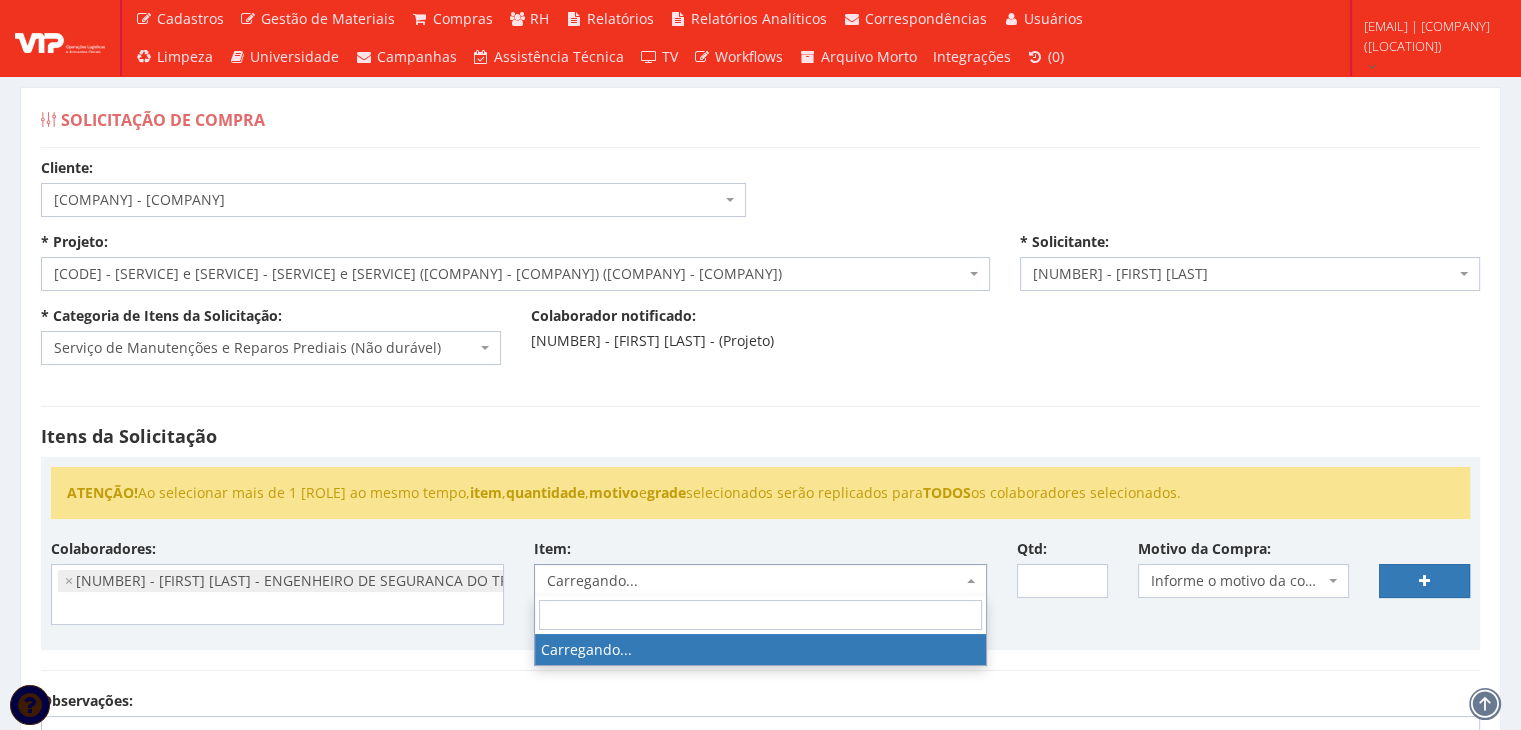 click on "Carregando..." at bounding box center [754, 581] 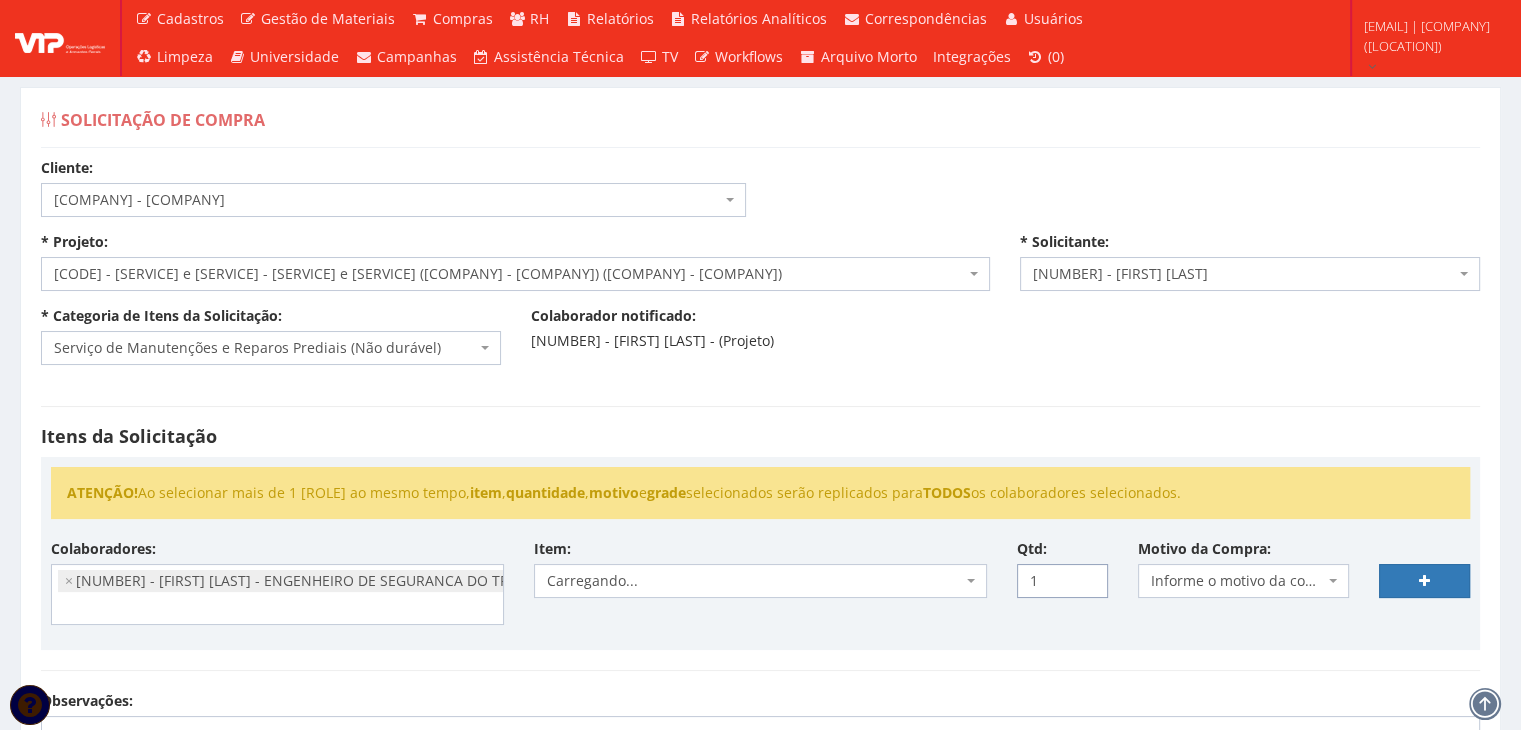 click on "1" at bounding box center [1062, 581] 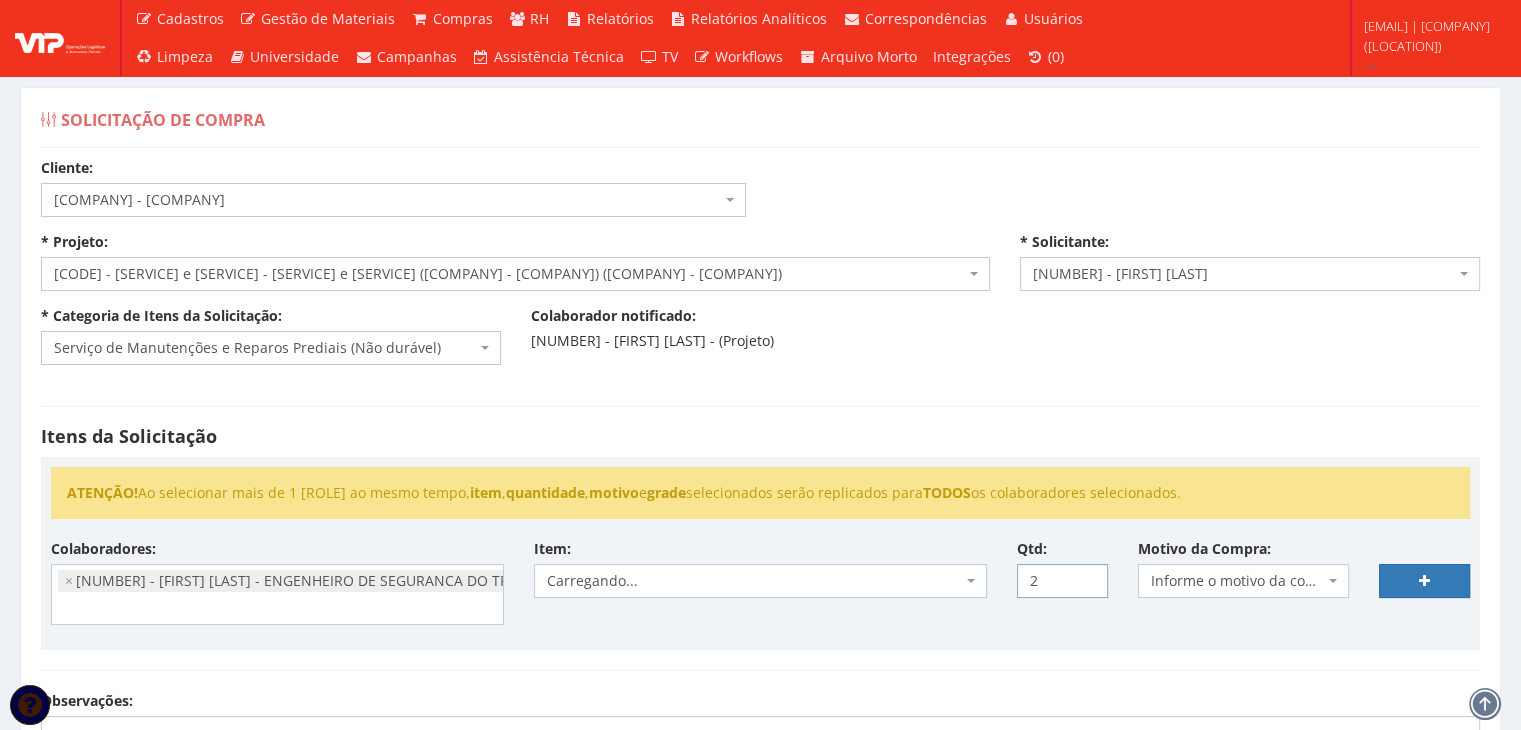 click on "2" at bounding box center [1062, 581] 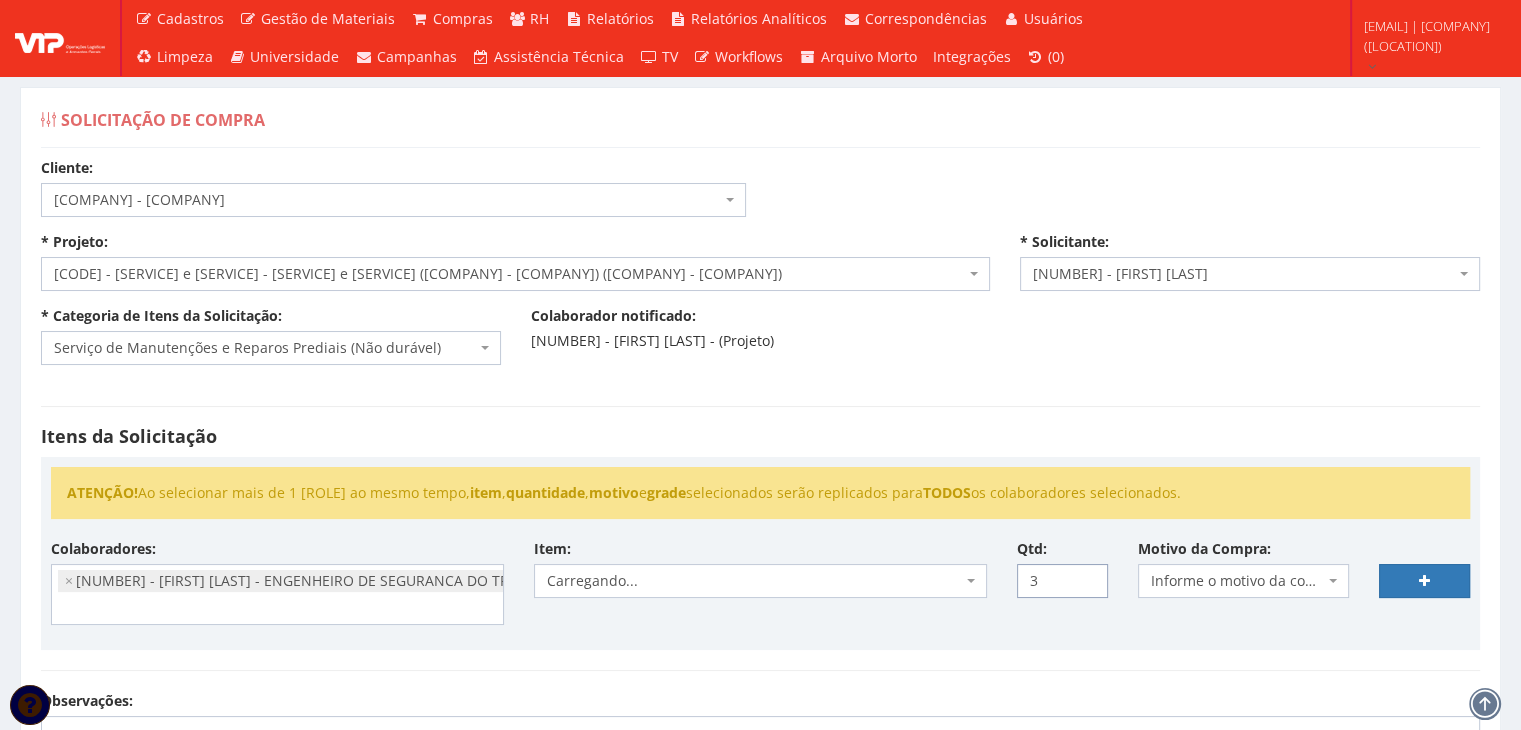 click on "3" at bounding box center (1062, 581) 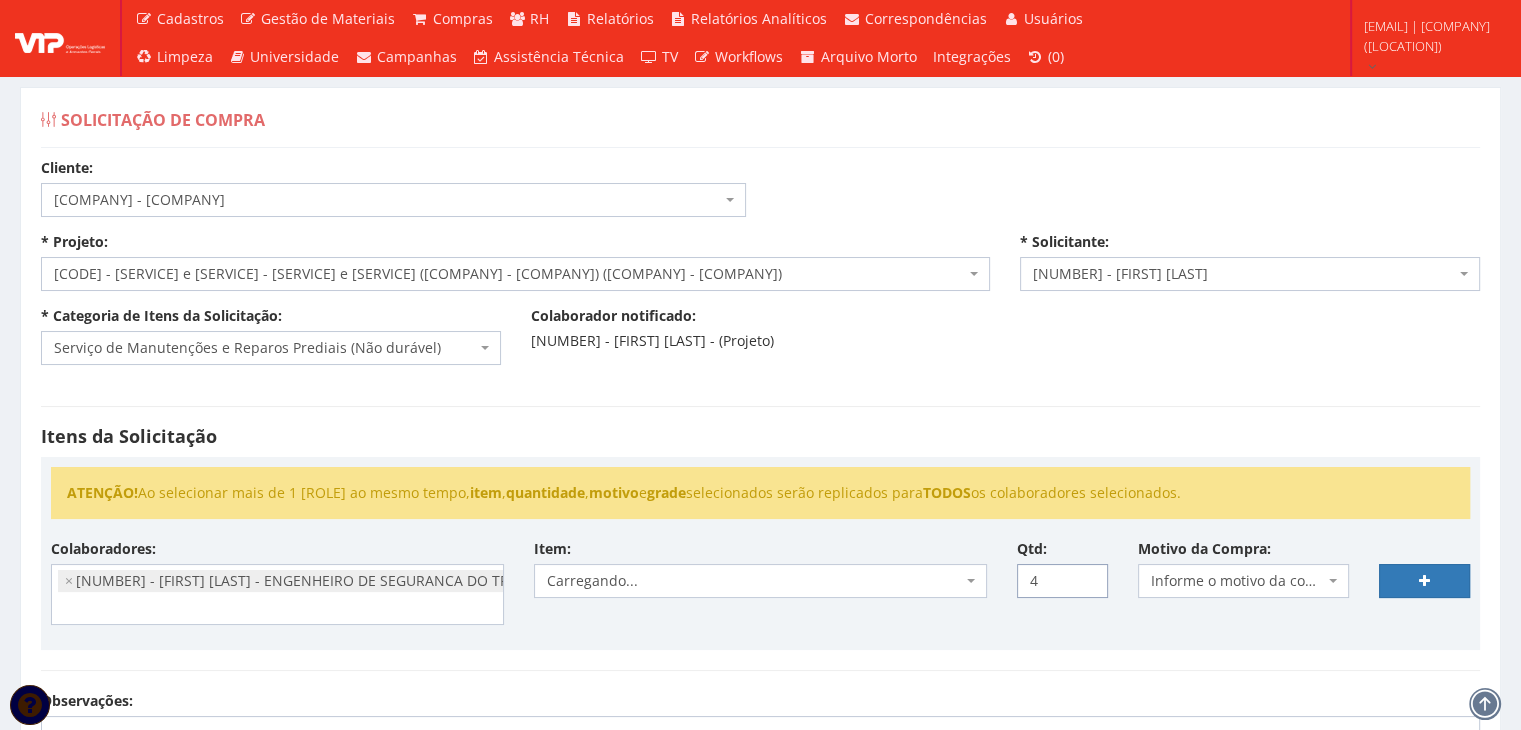 click on "4" at bounding box center (1062, 581) 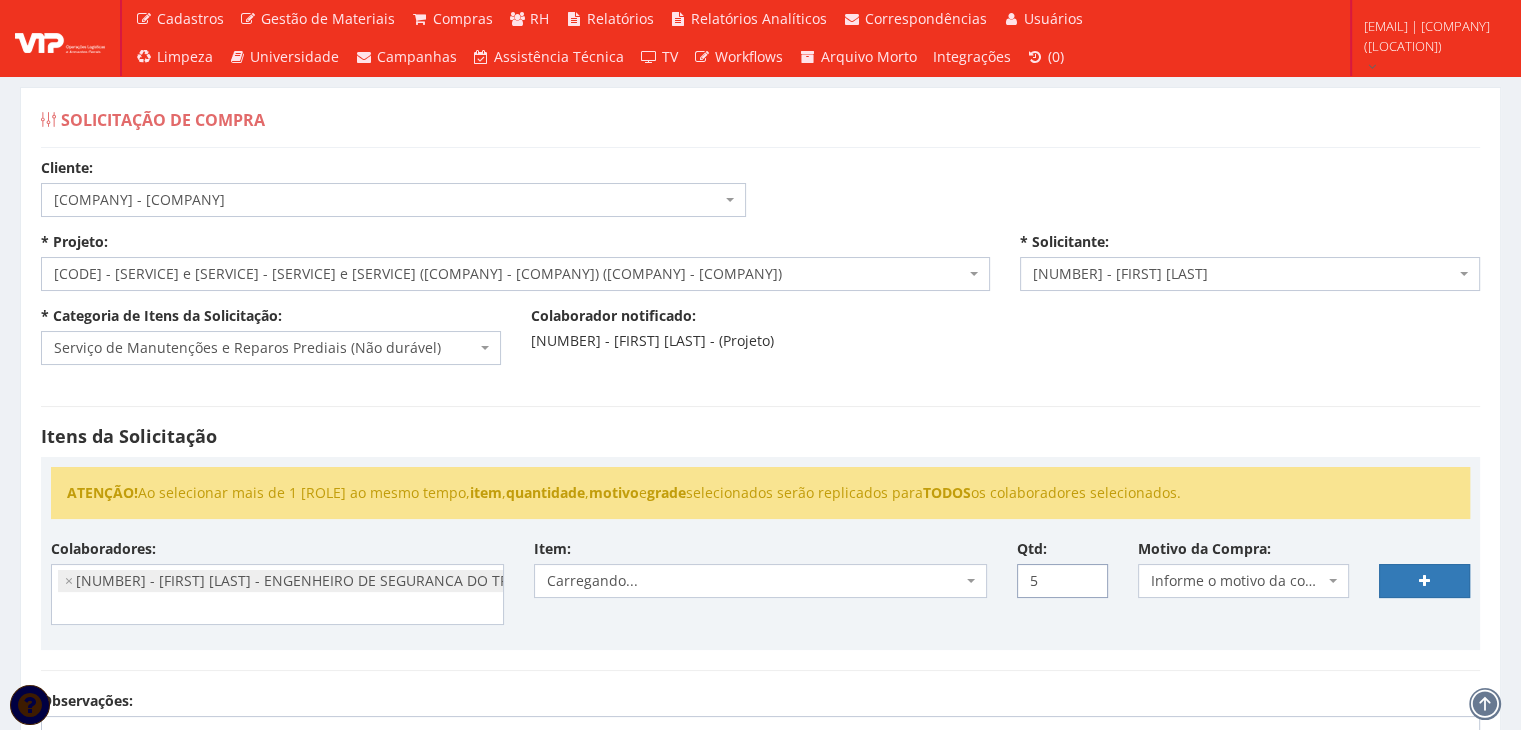 click on "5" at bounding box center (1062, 581) 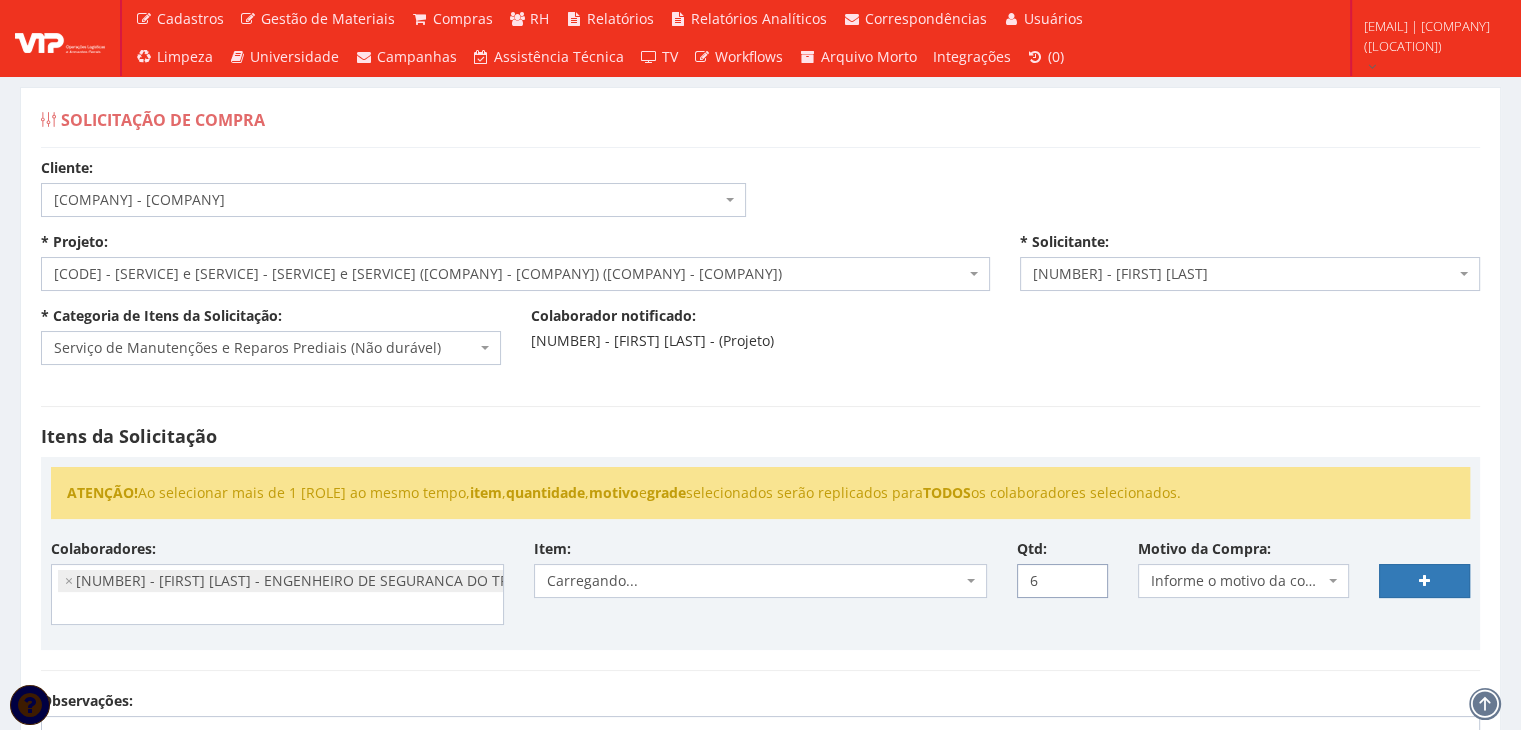 type on "6" 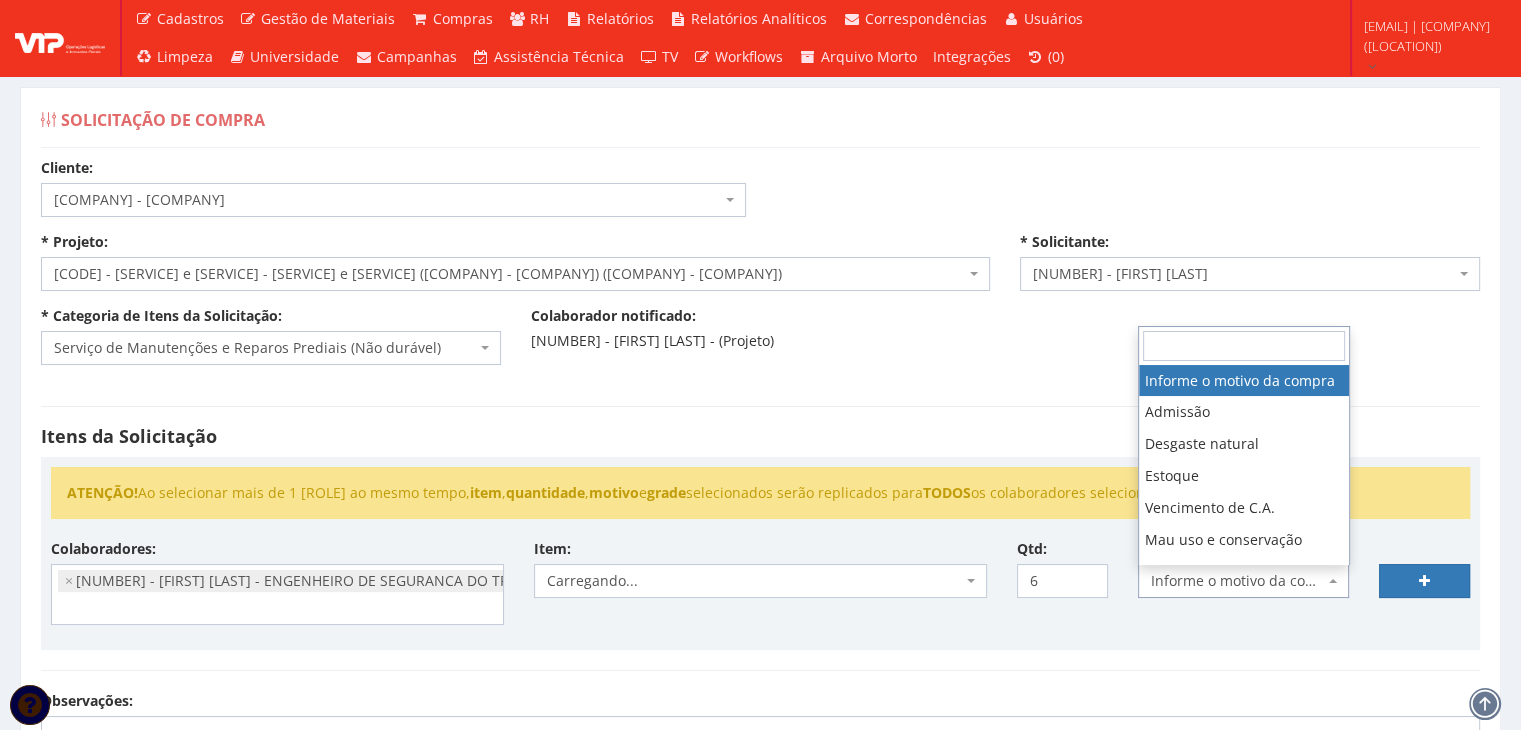 click on "Informe o motivo da compra" at bounding box center (1238, 581) 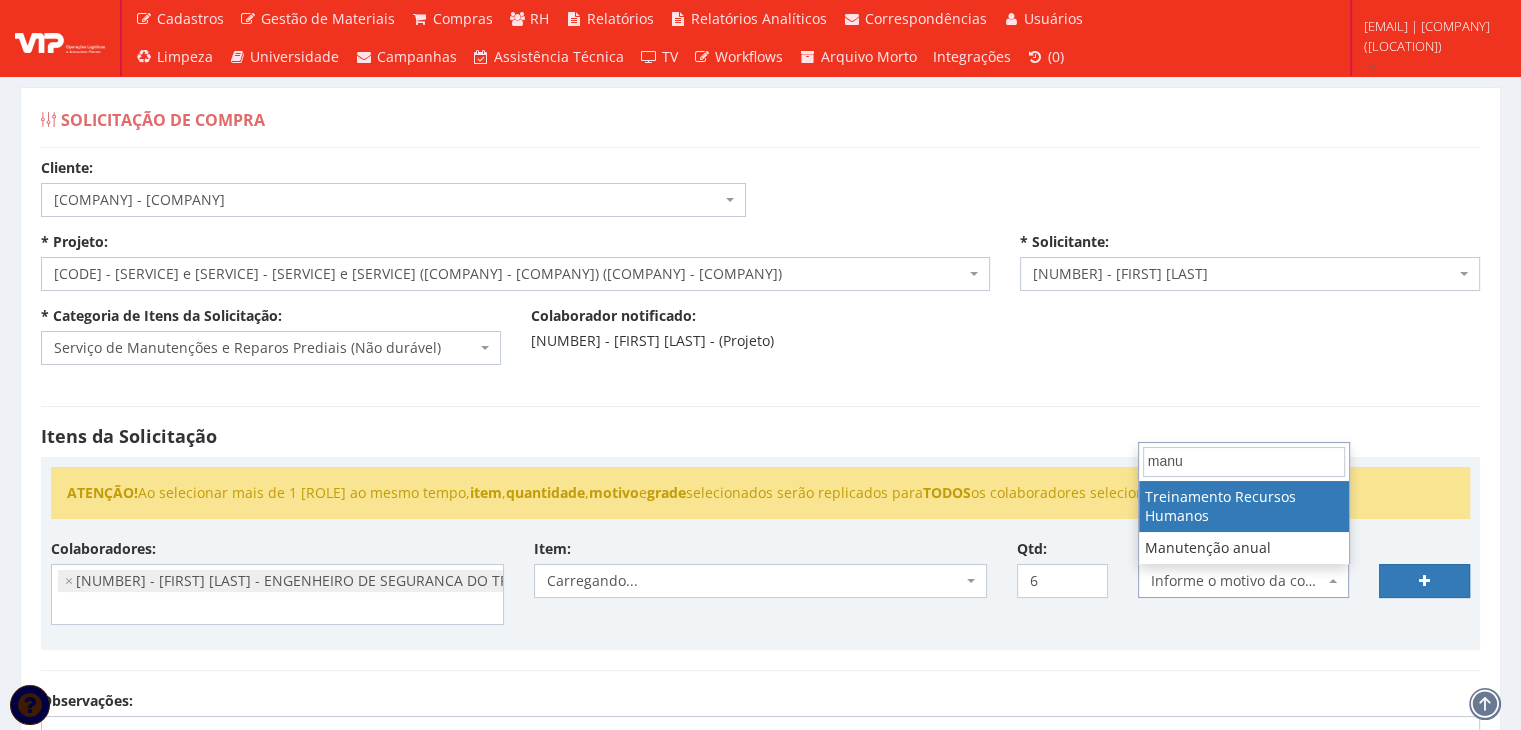 type on "manut" 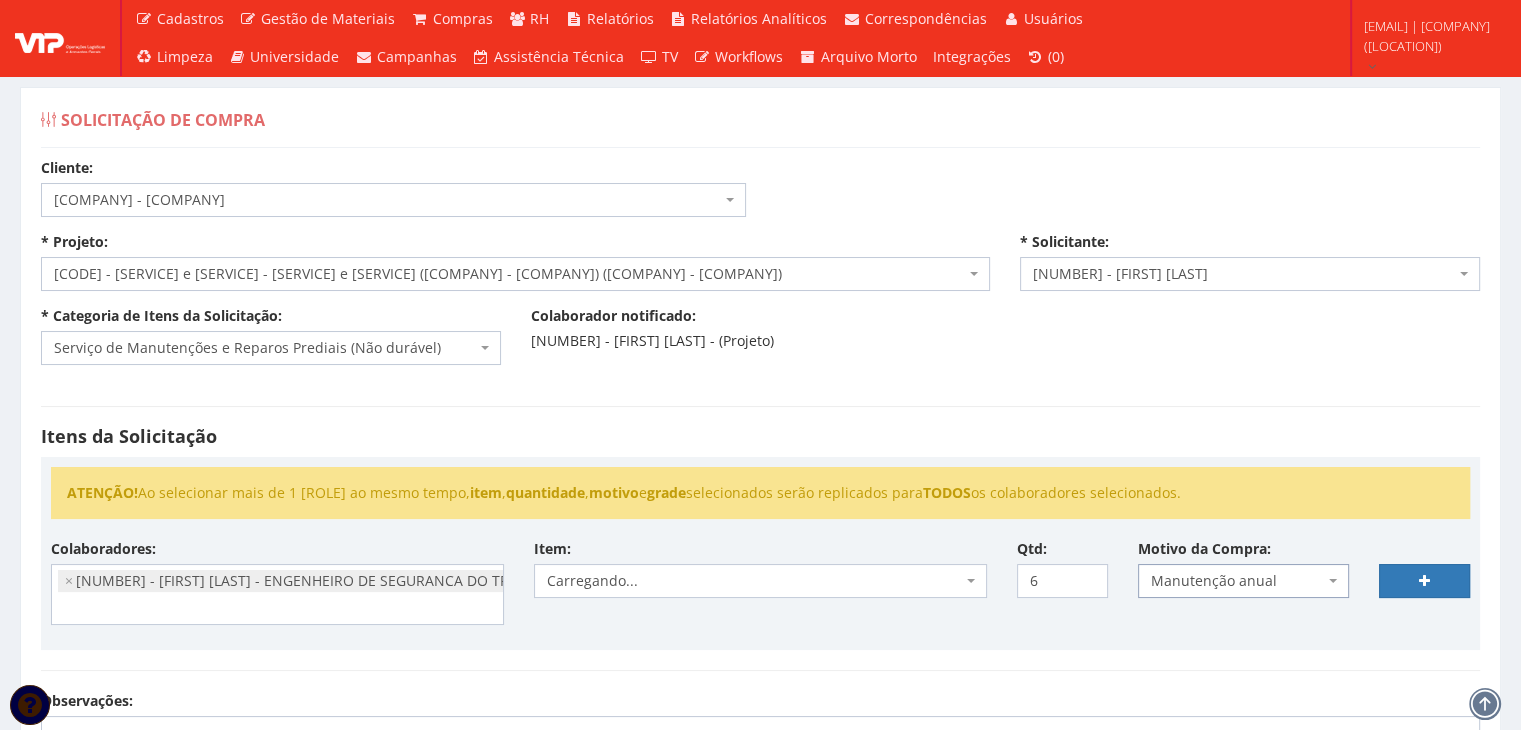 click at bounding box center (1335, 581) 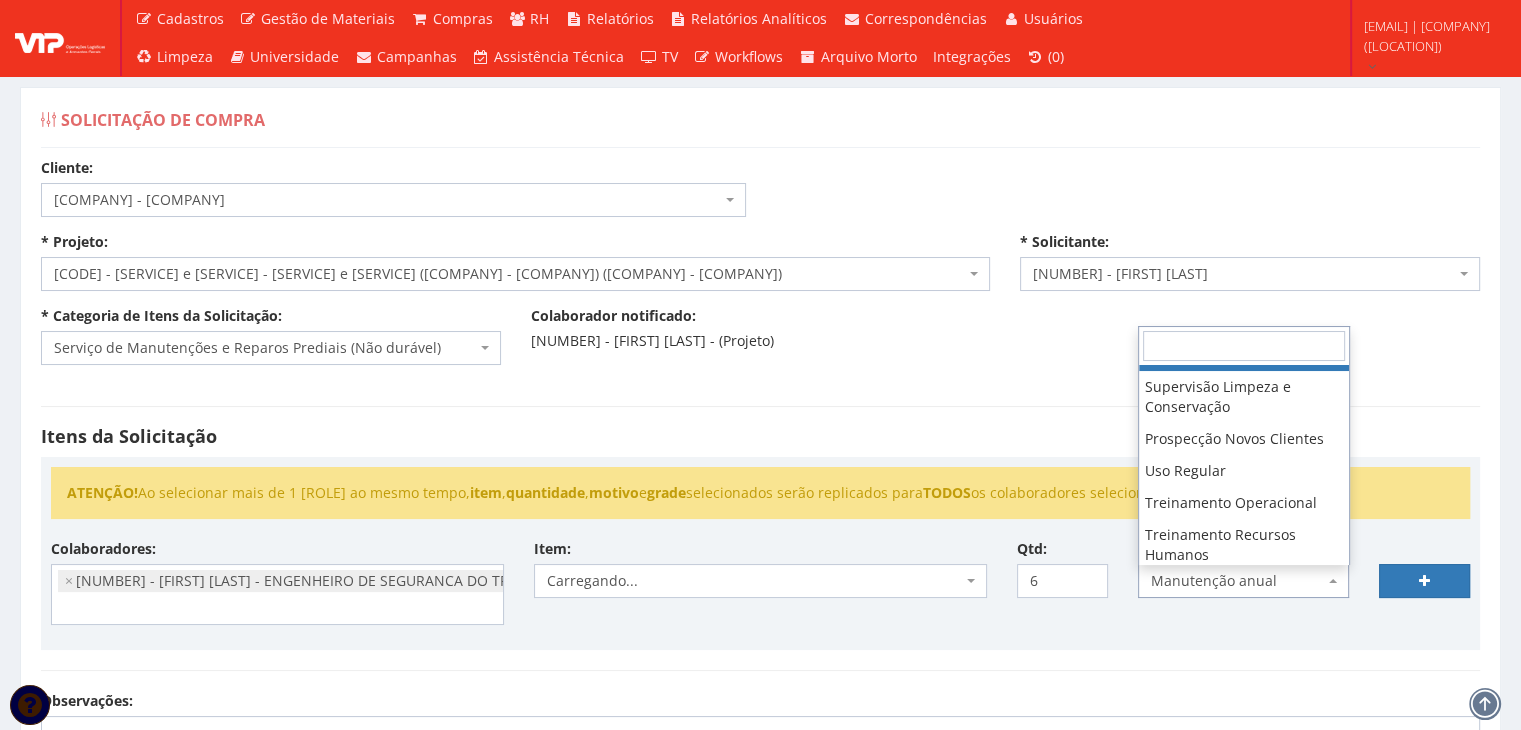 scroll, scrollTop: 0, scrollLeft: 0, axis: both 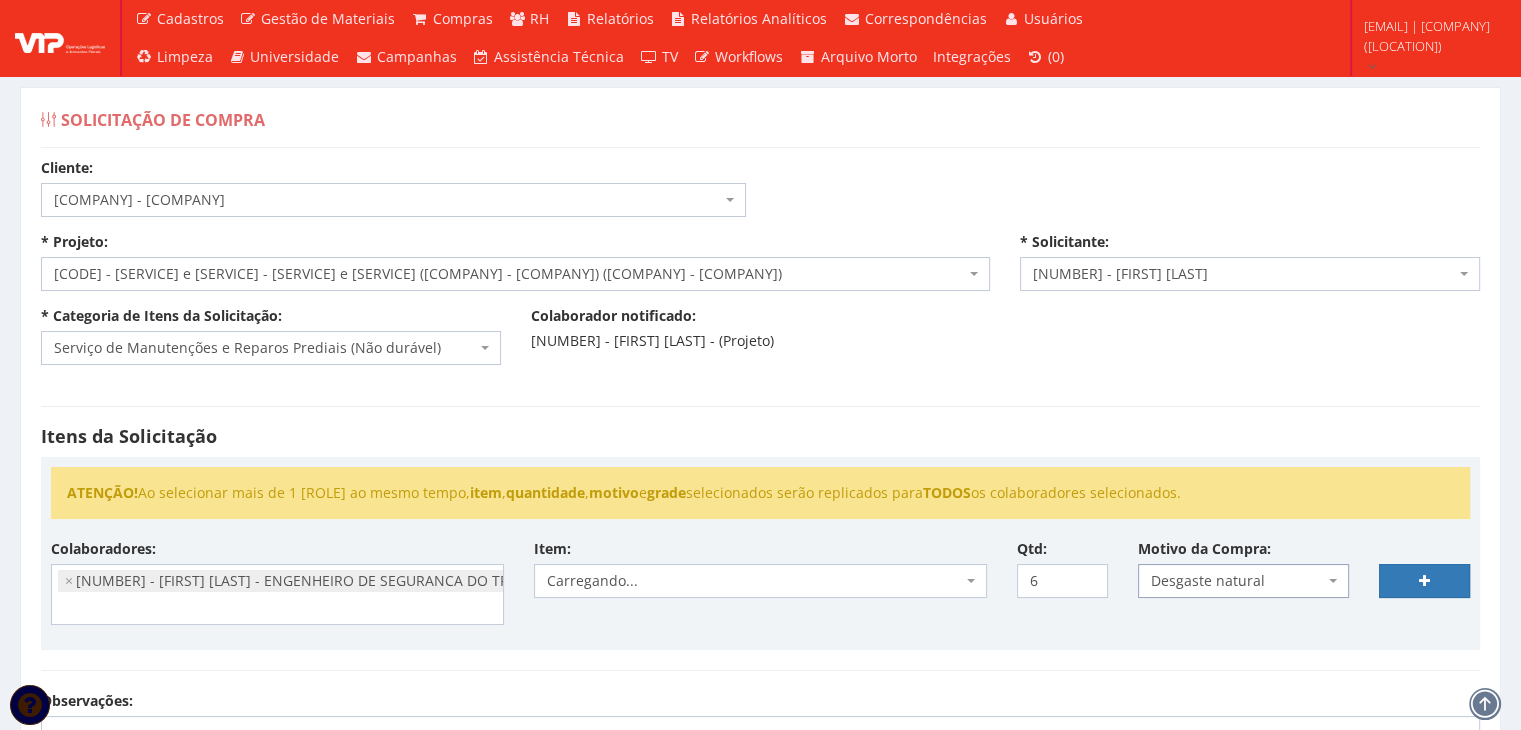 click at bounding box center [1333, 581] 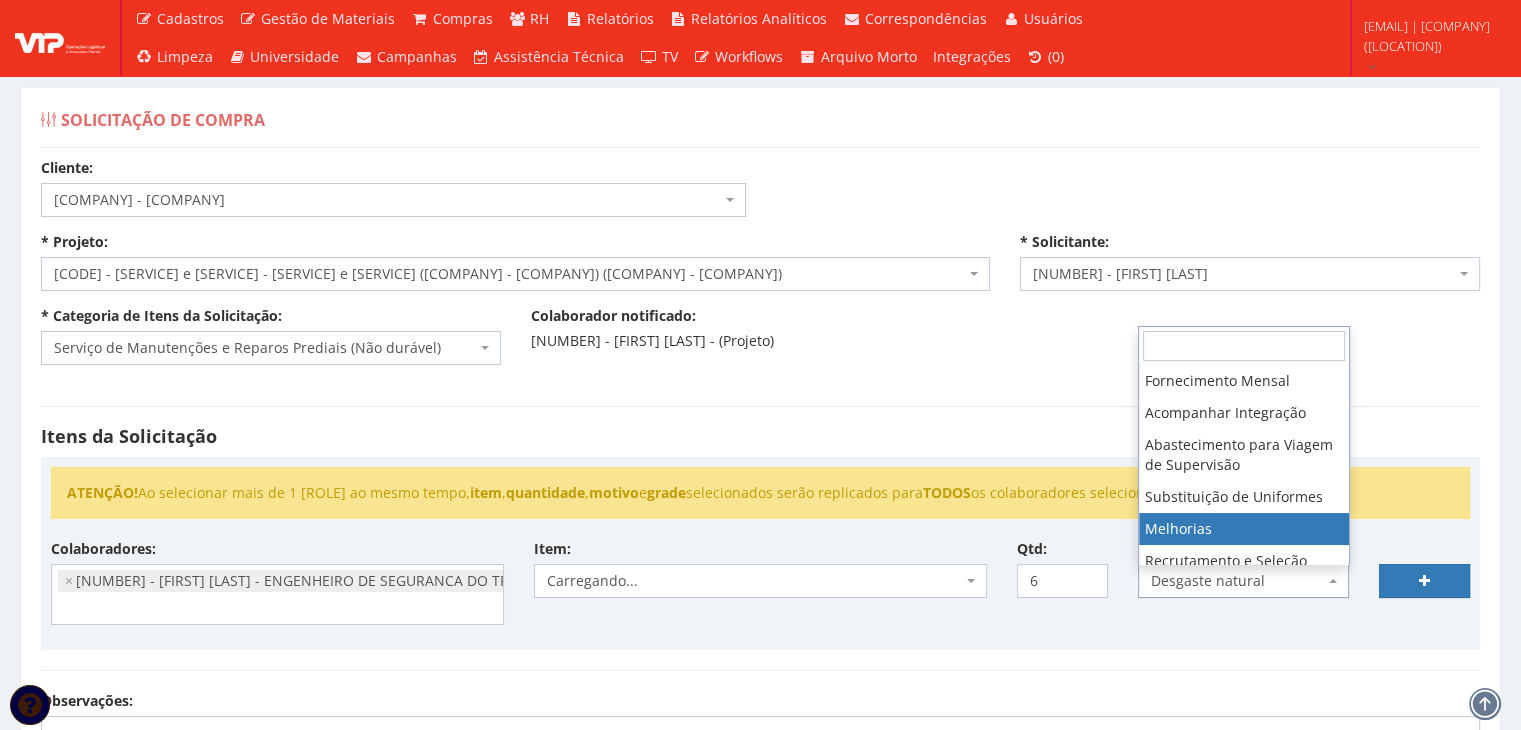 scroll, scrollTop: 899, scrollLeft: 0, axis: vertical 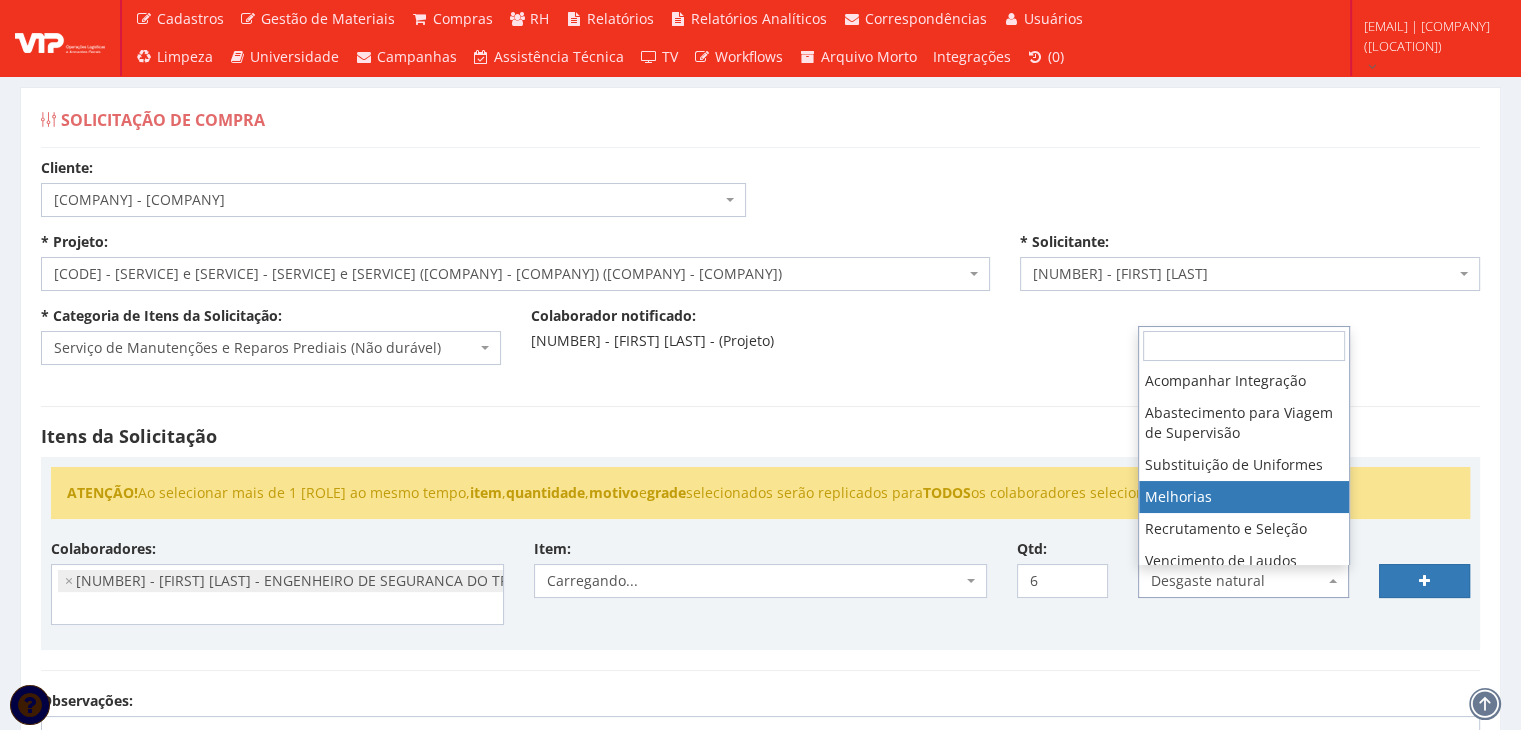 select on "28" 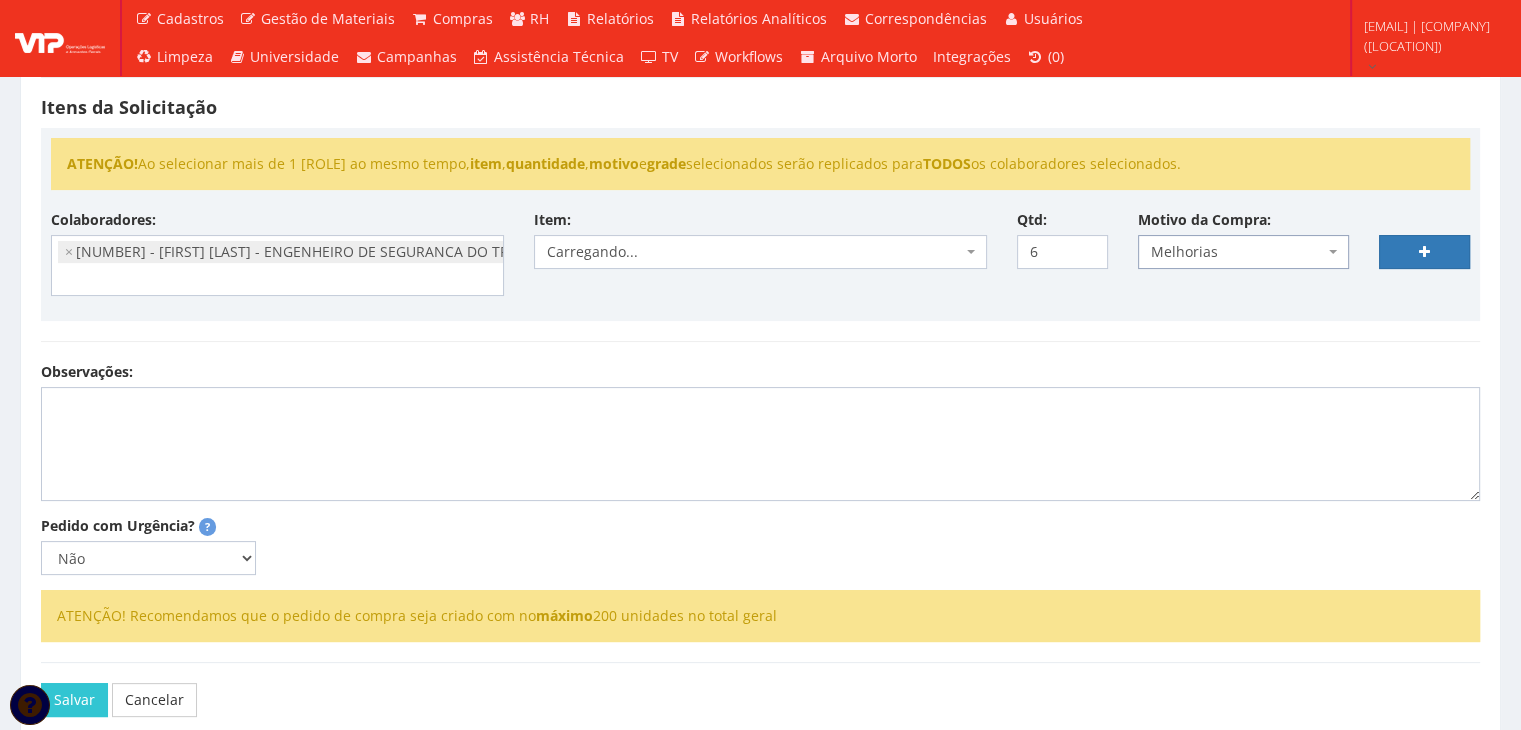 scroll, scrollTop: 333, scrollLeft: 0, axis: vertical 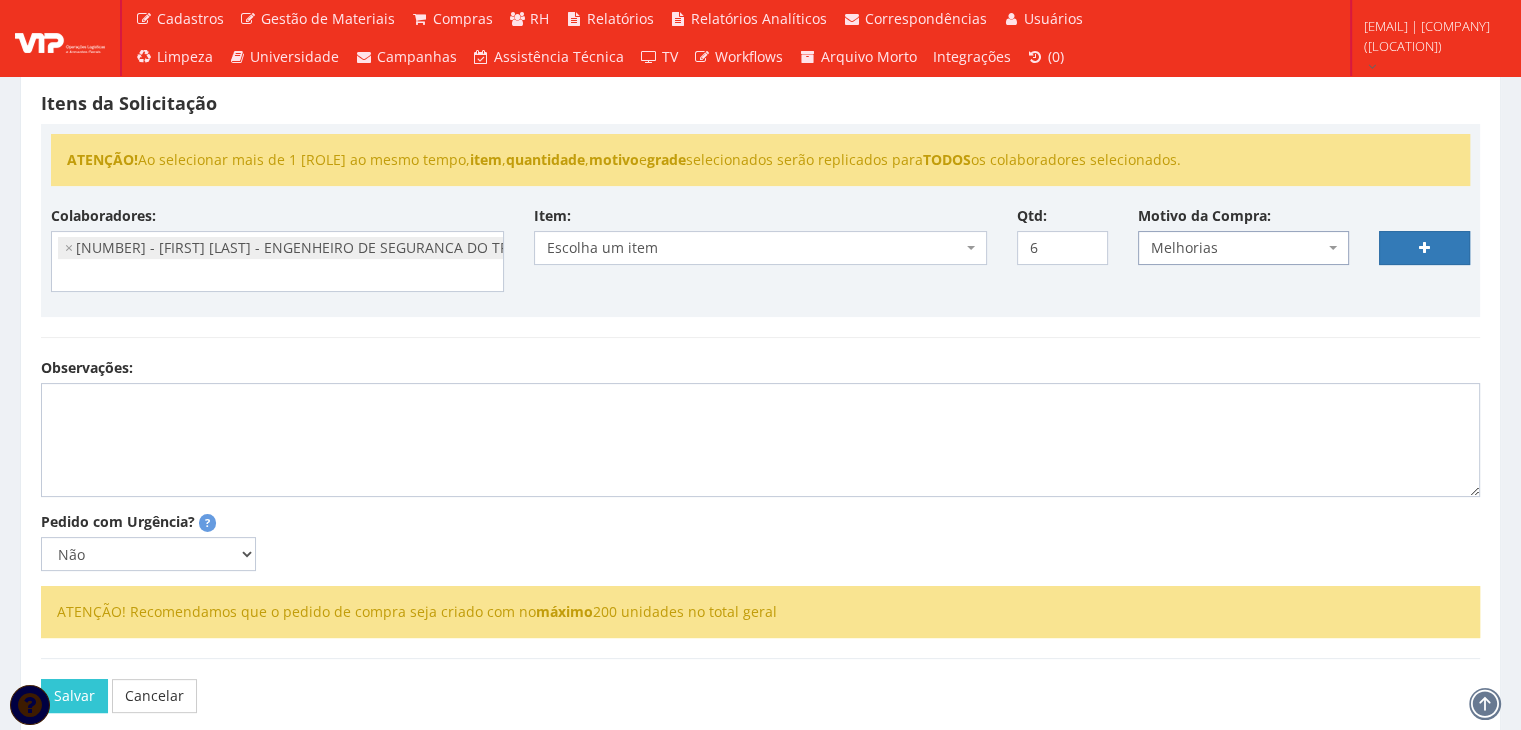 click on "Escolha um item" at bounding box center (754, 248) 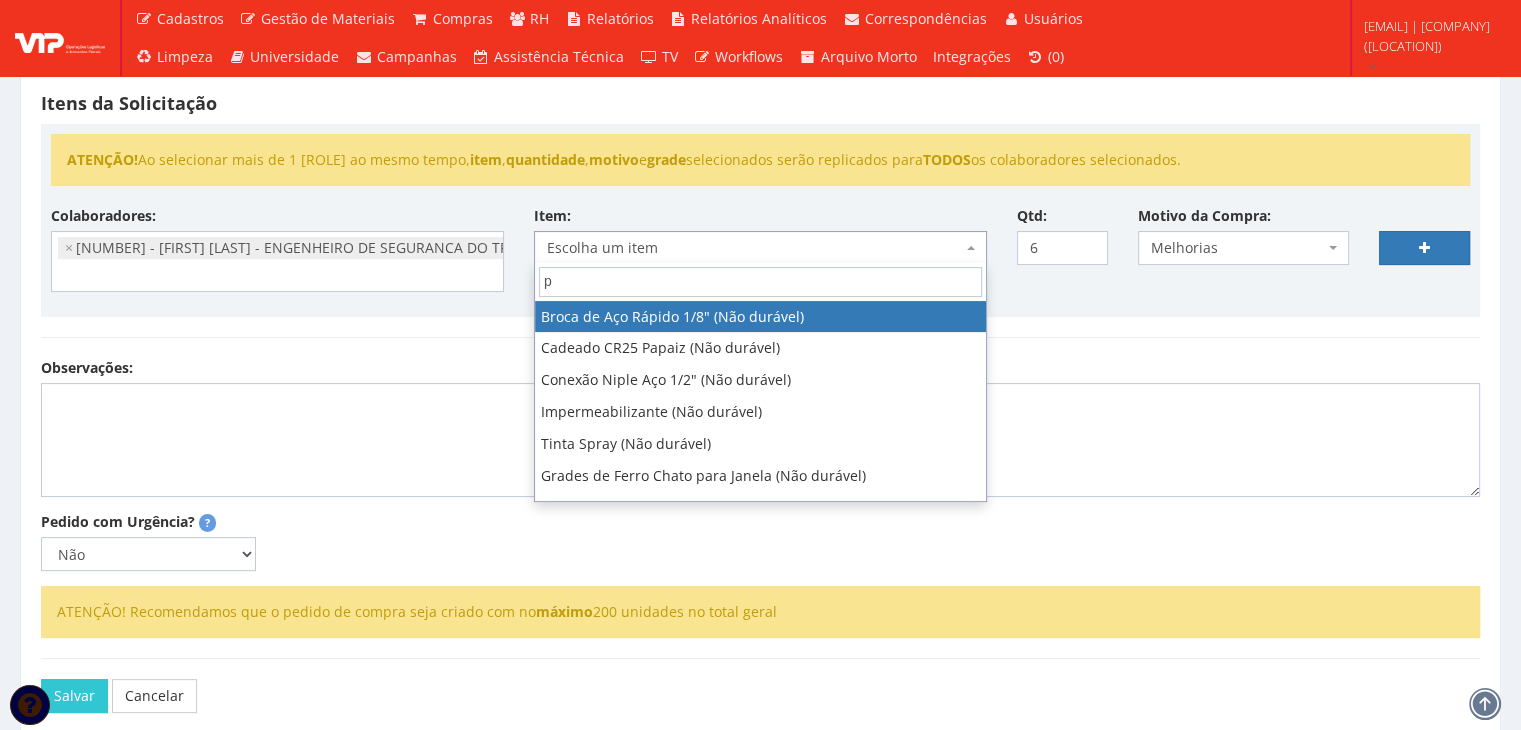 type on "pu" 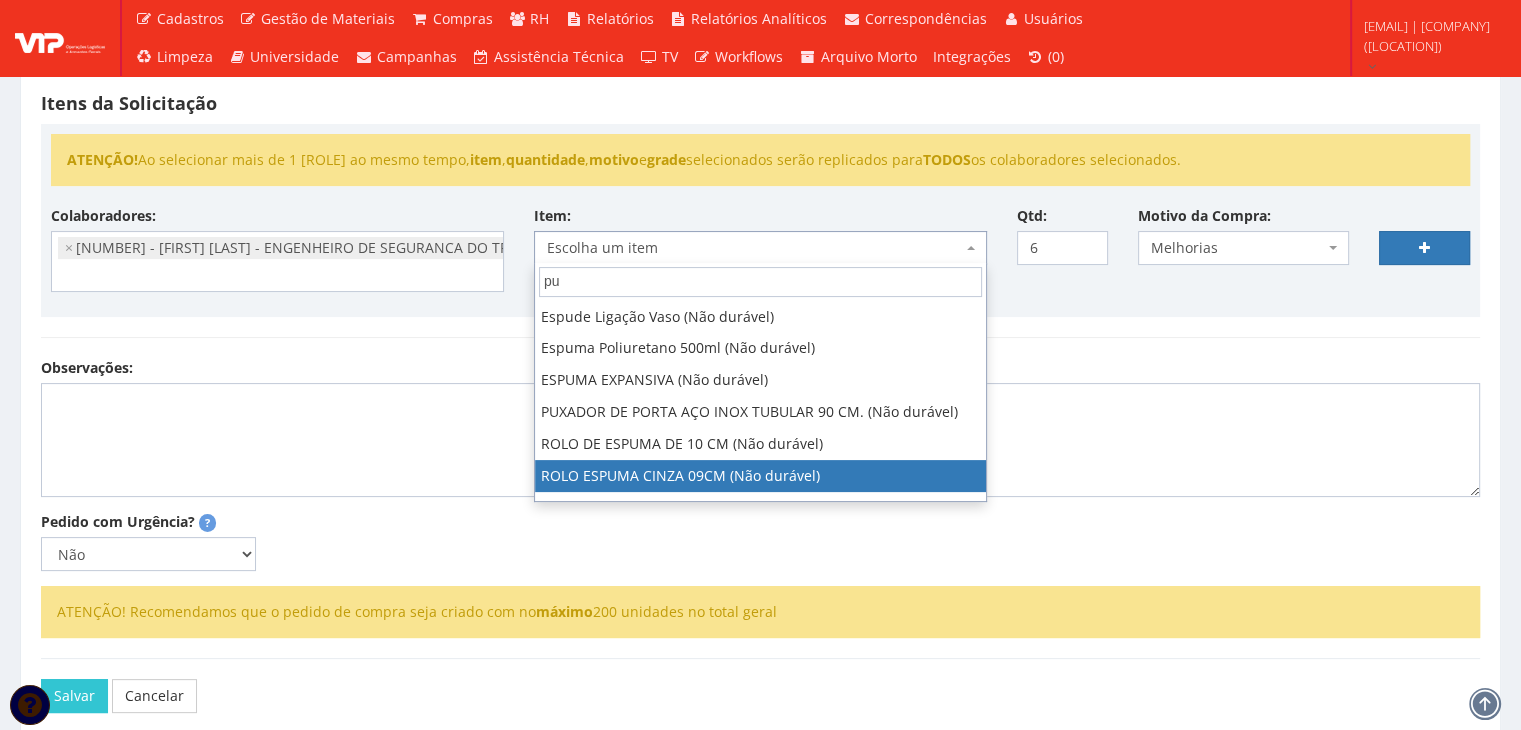 scroll, scrollTop: 24, scrollLeft: 0, axis: vertical 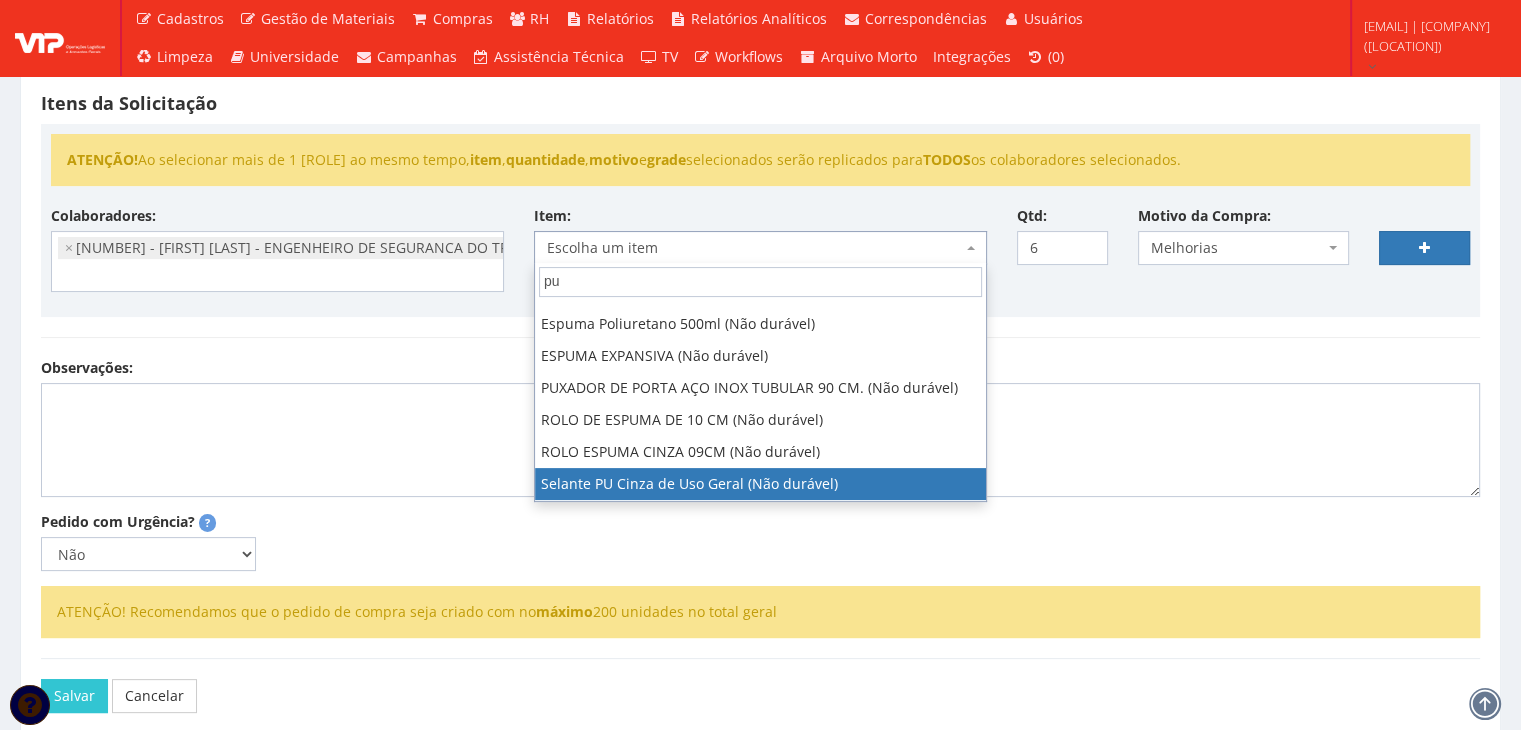 select on "2883" 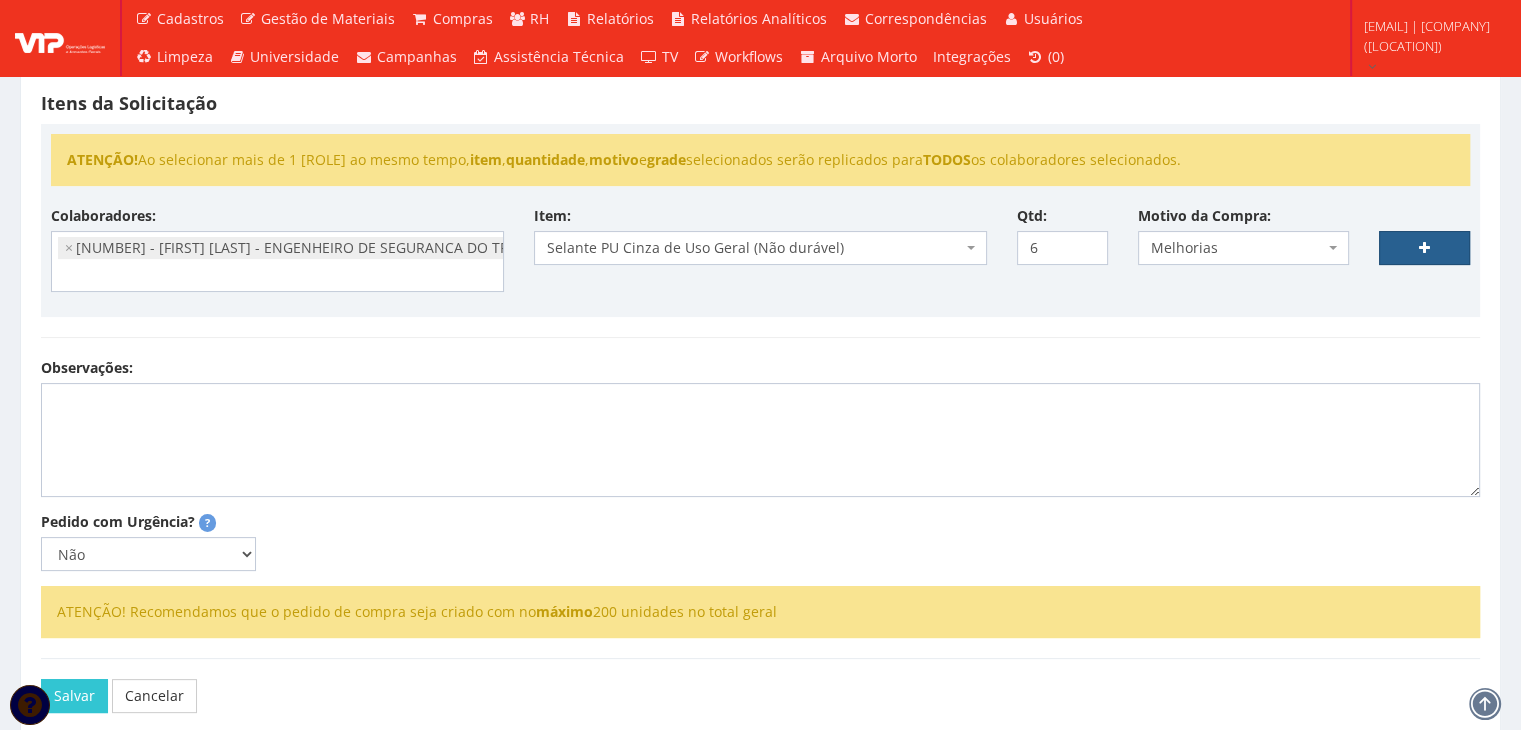 click at bounding box center (1424, 248) 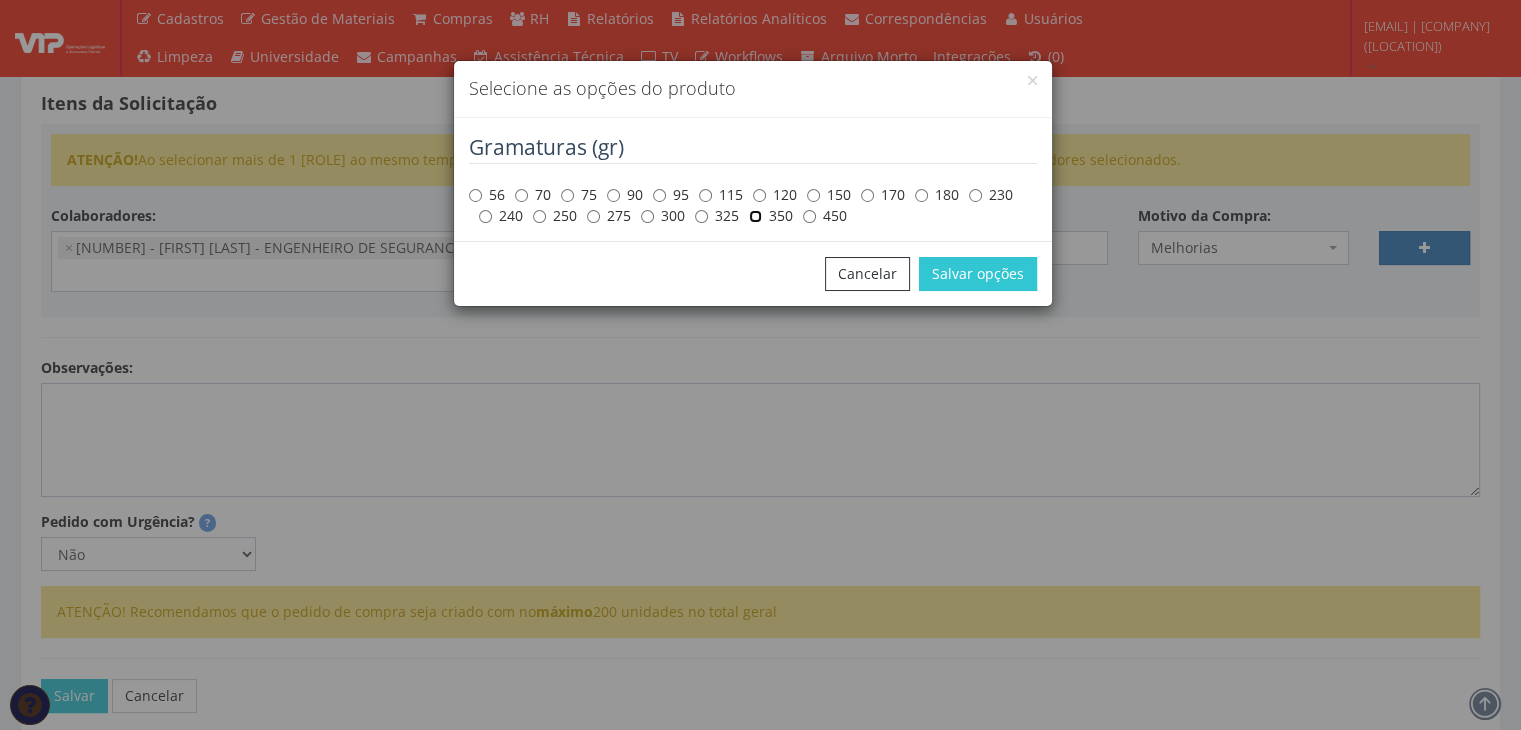 click on "350" at bounding box center (755, 216) 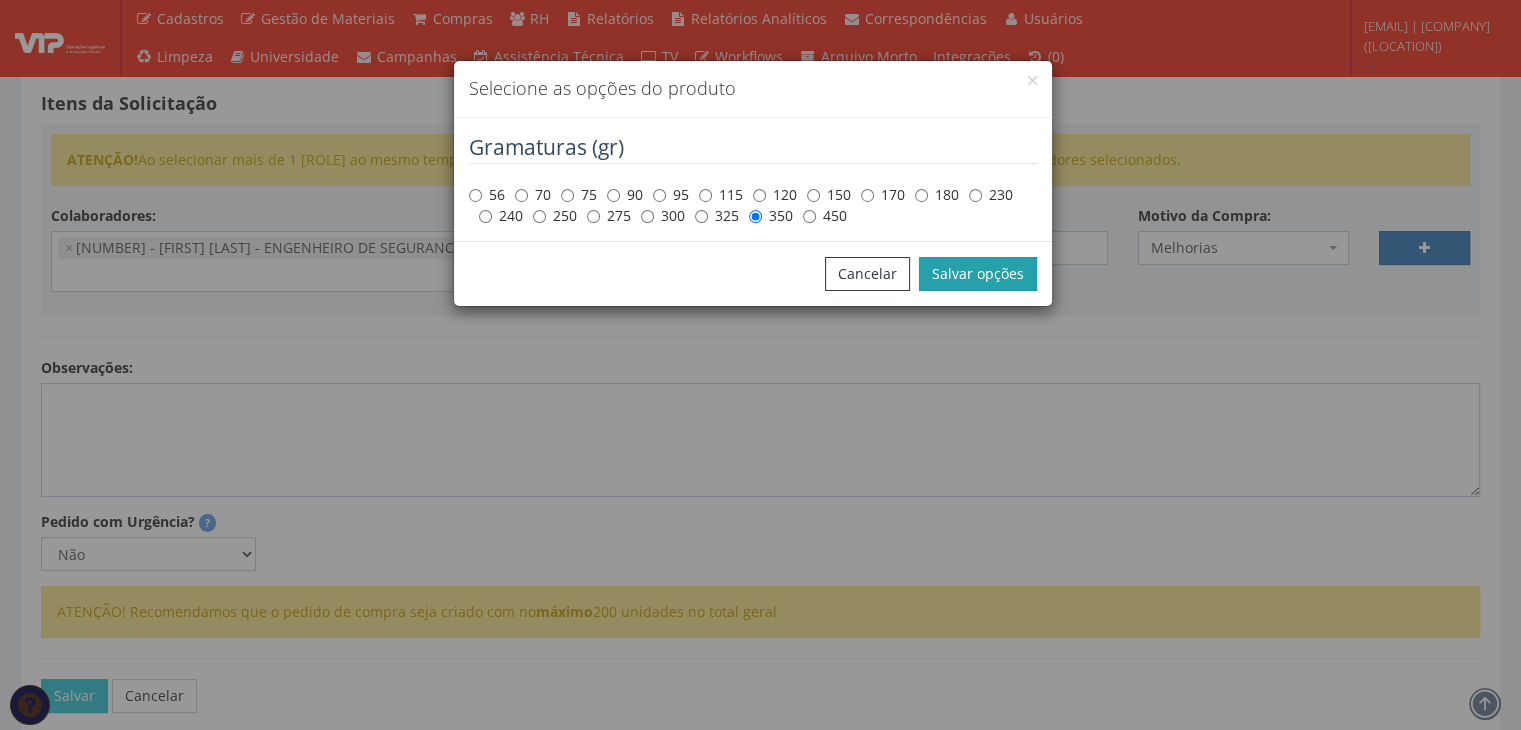 click on "Salvar opções" at bounding box center (978, 274) 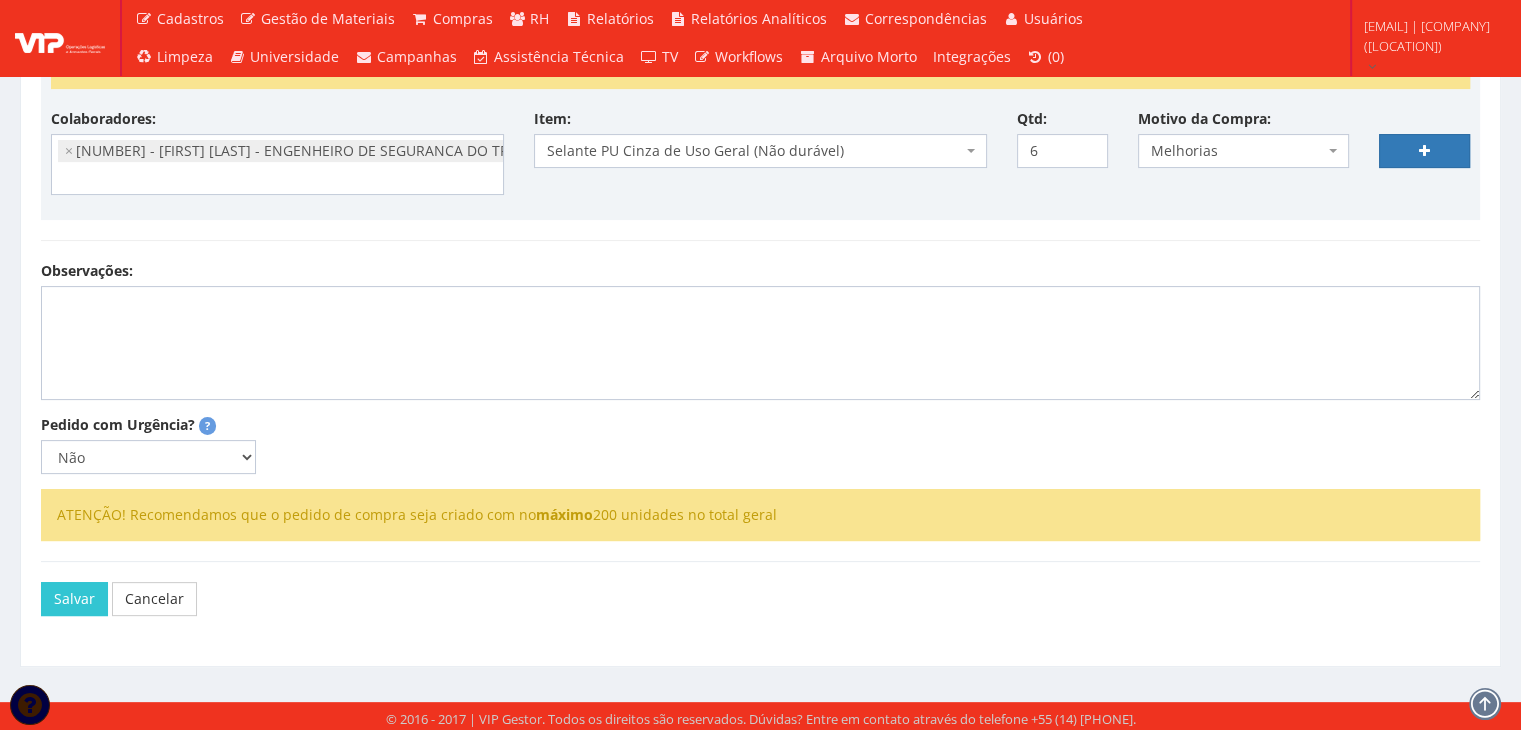 scroll, scrollTop: 431, scrollLeft: 0, axis: vertical 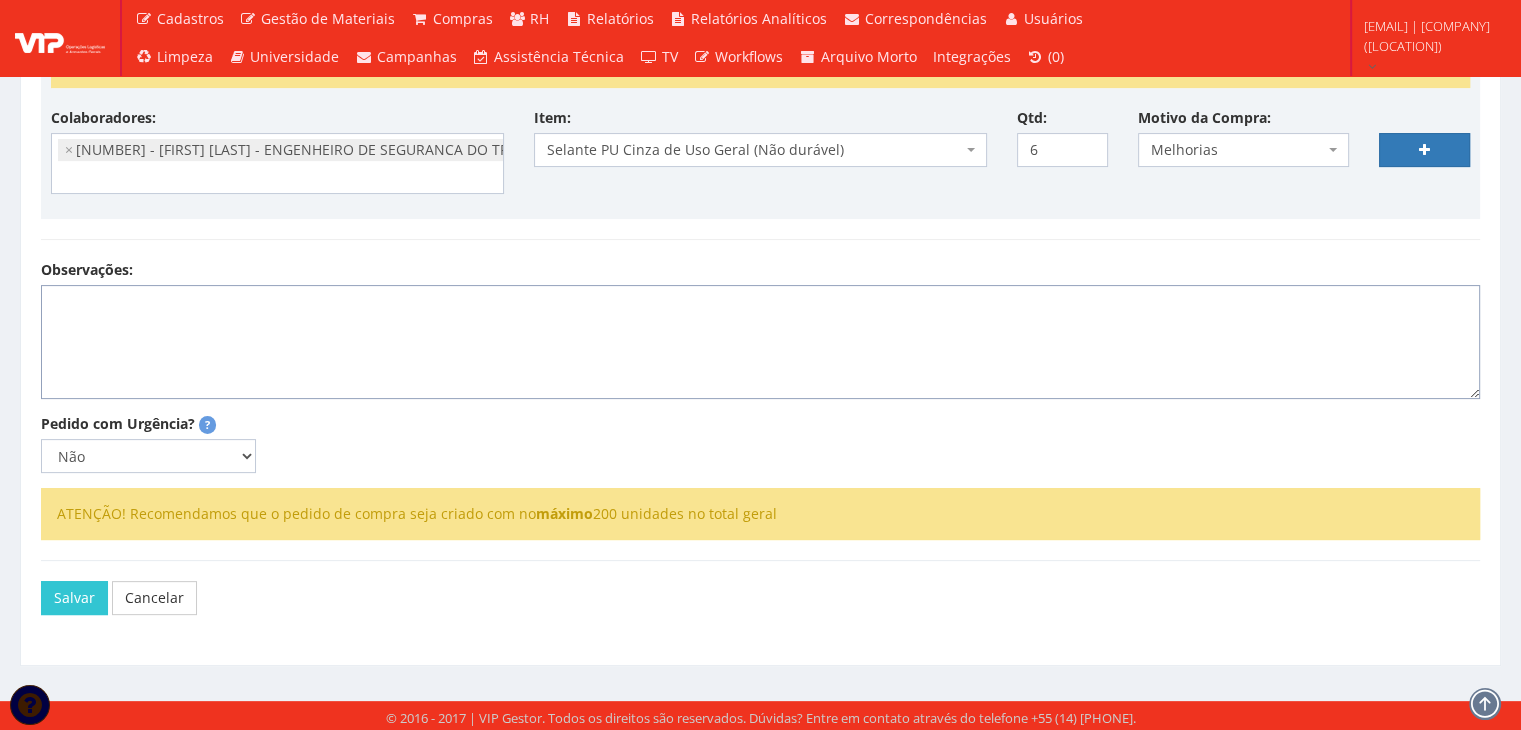 click on "Observações:" at bounding box center (760, 342) 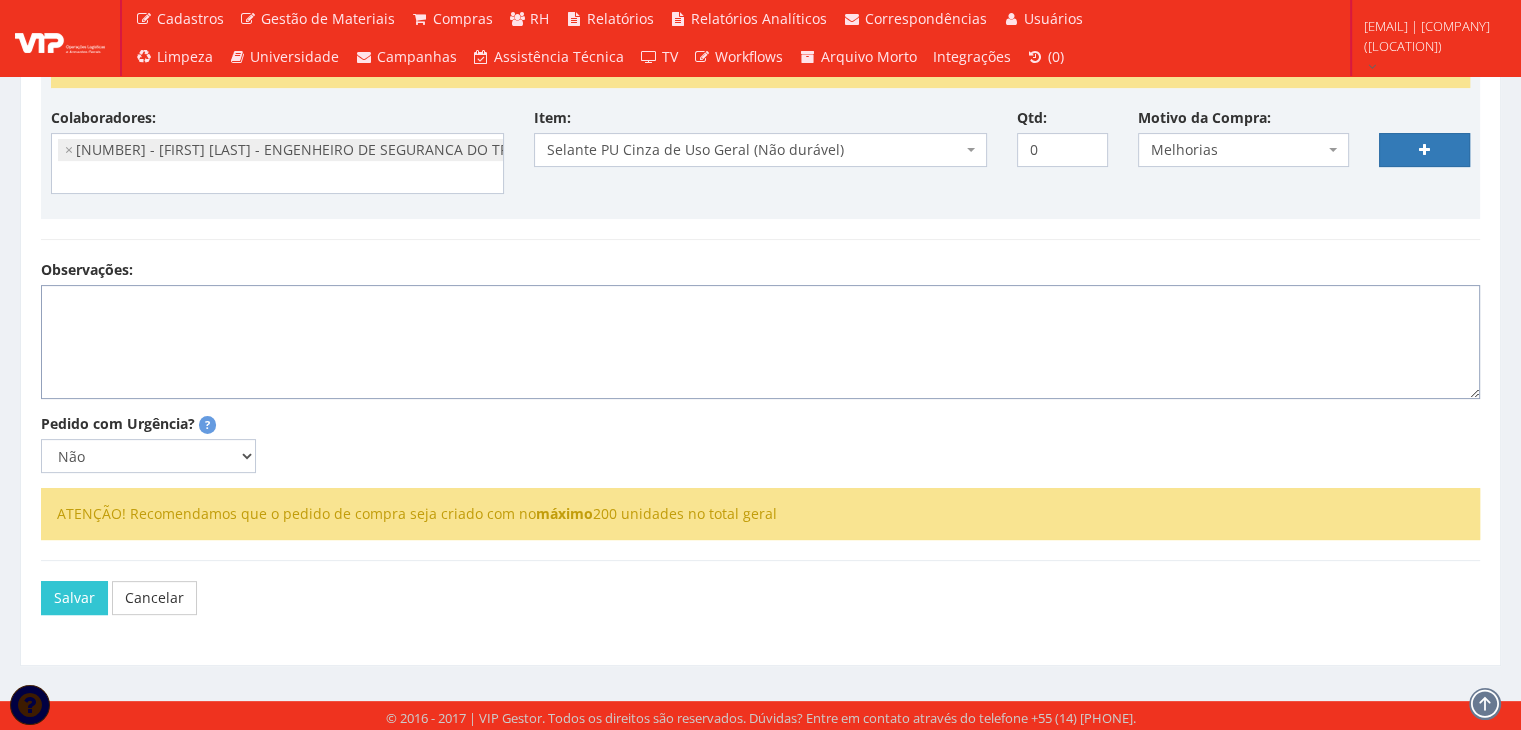 select 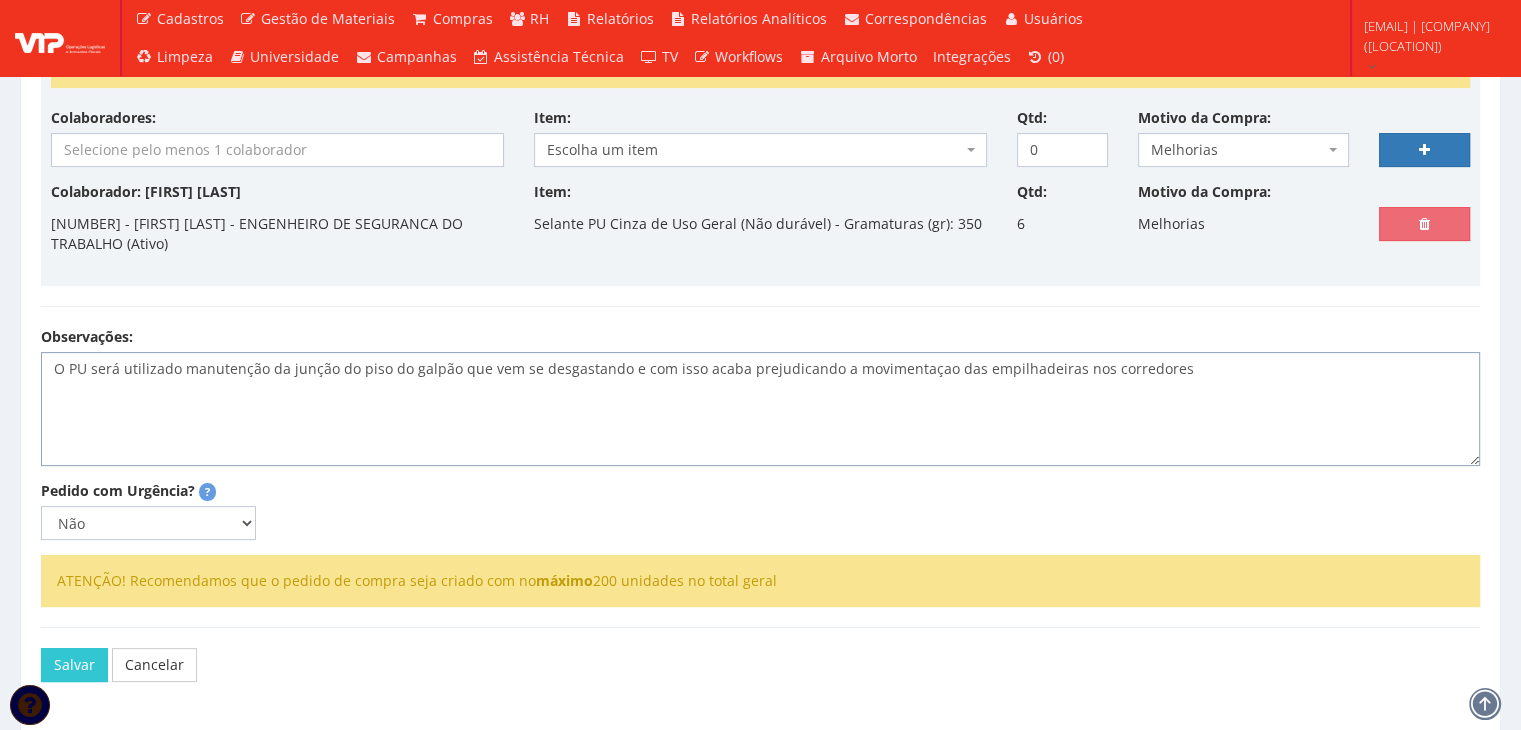 type on "O PU será utilizado manutenção da junção do piso do galpão que vem se desgastando e com isso acaba prejudicando a movimentaçao das empilhadeiras nos corredores" 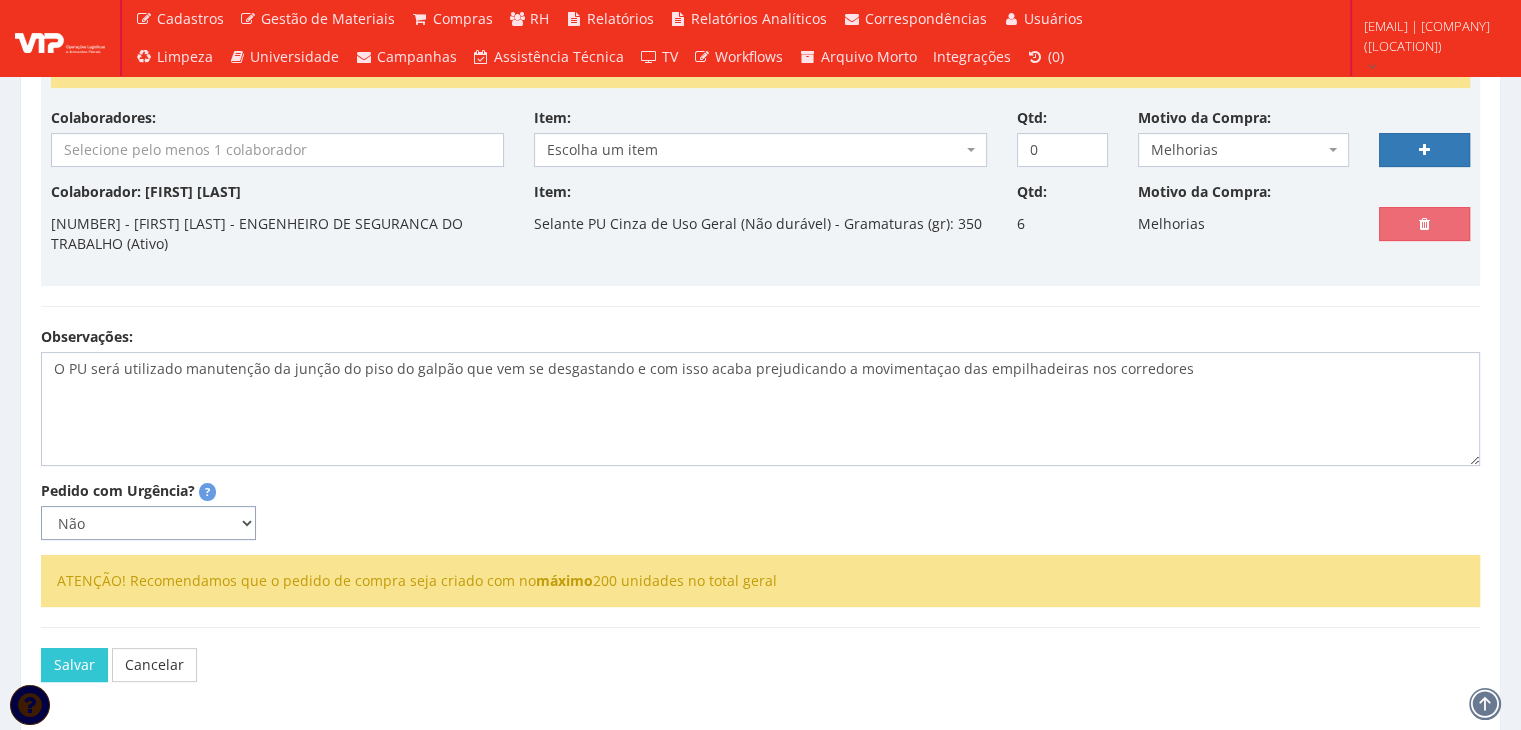 click on "Não Sim" at bounding box center (148, 523) 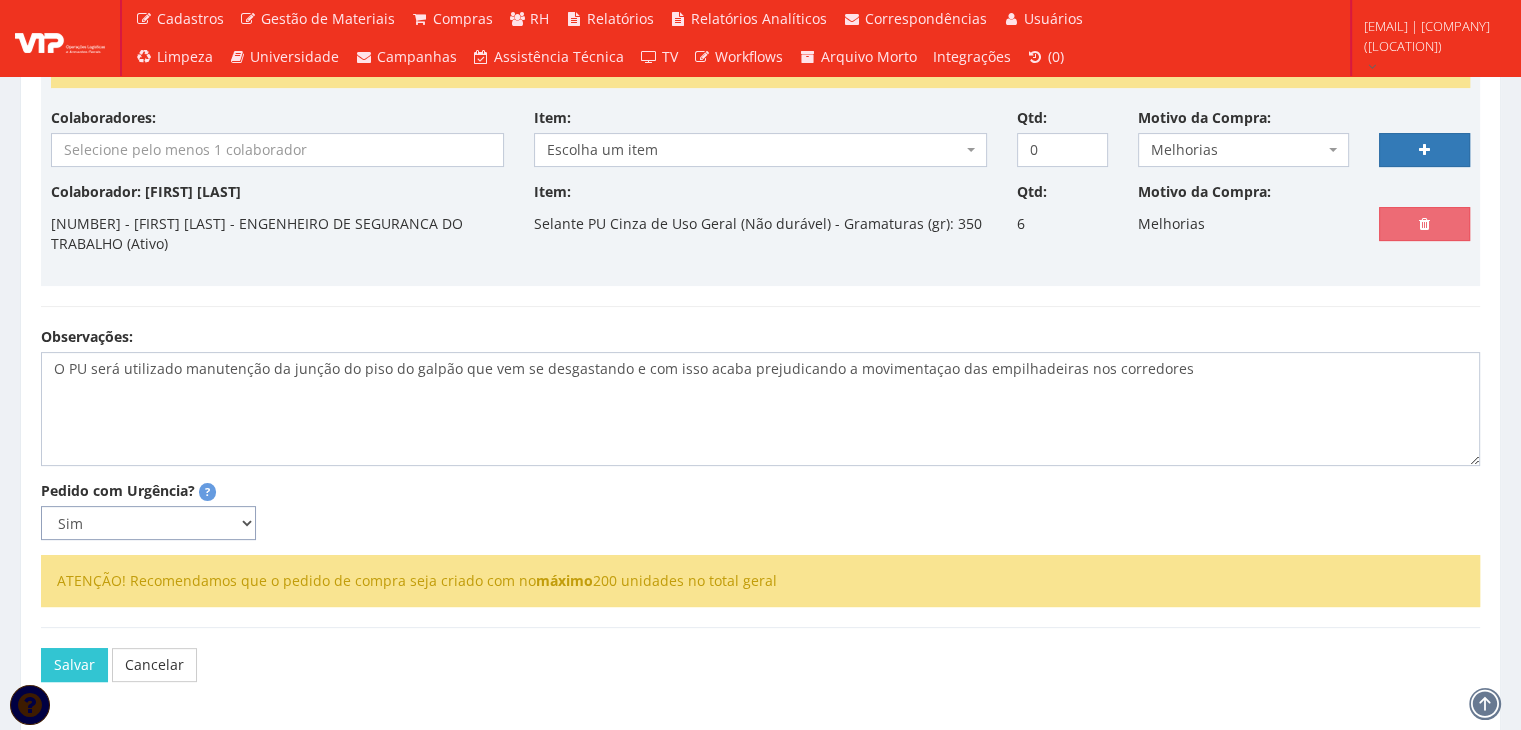 click on "Não Sim" at bounding box center [148, 523] 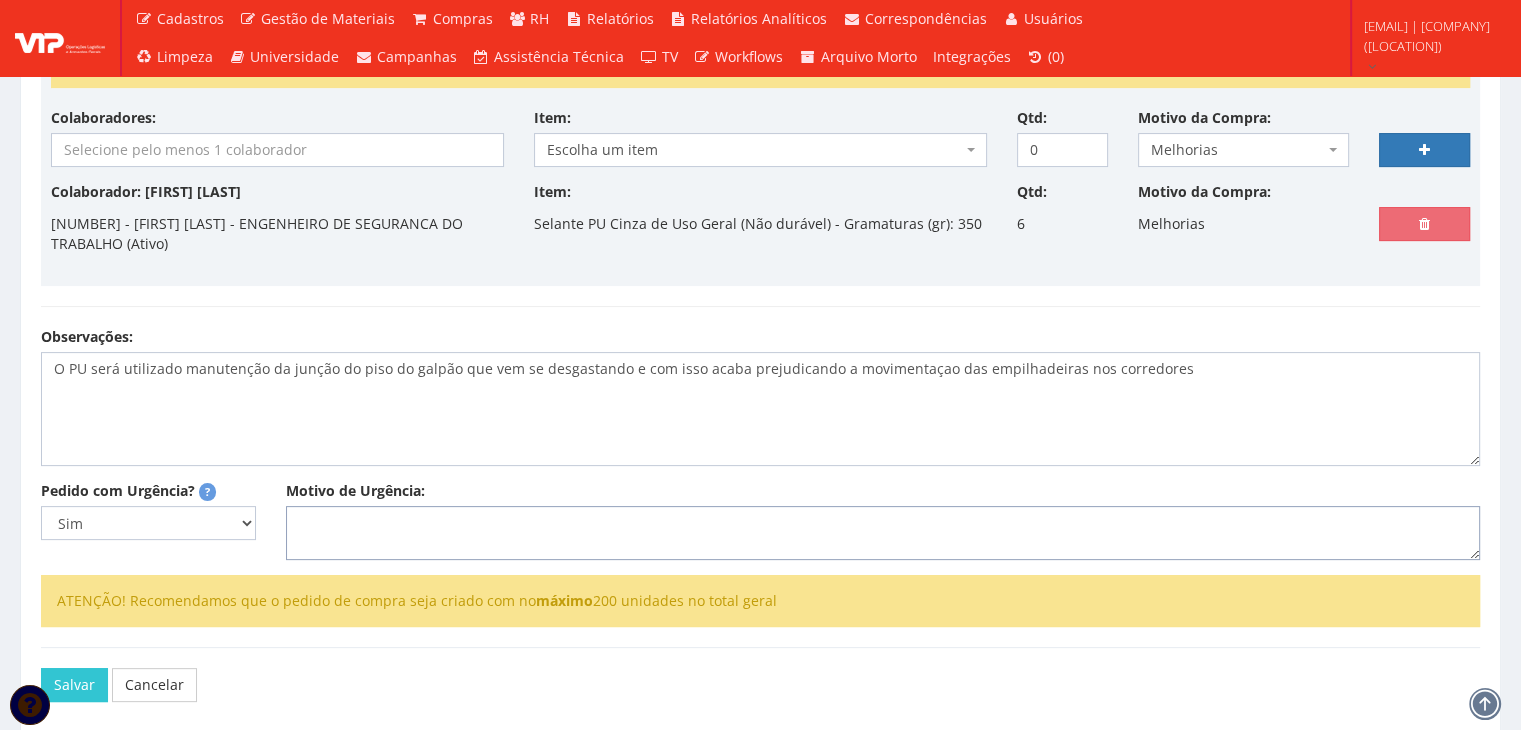 click on "Motivo de Urgência:" at bounding box center (883, 533) 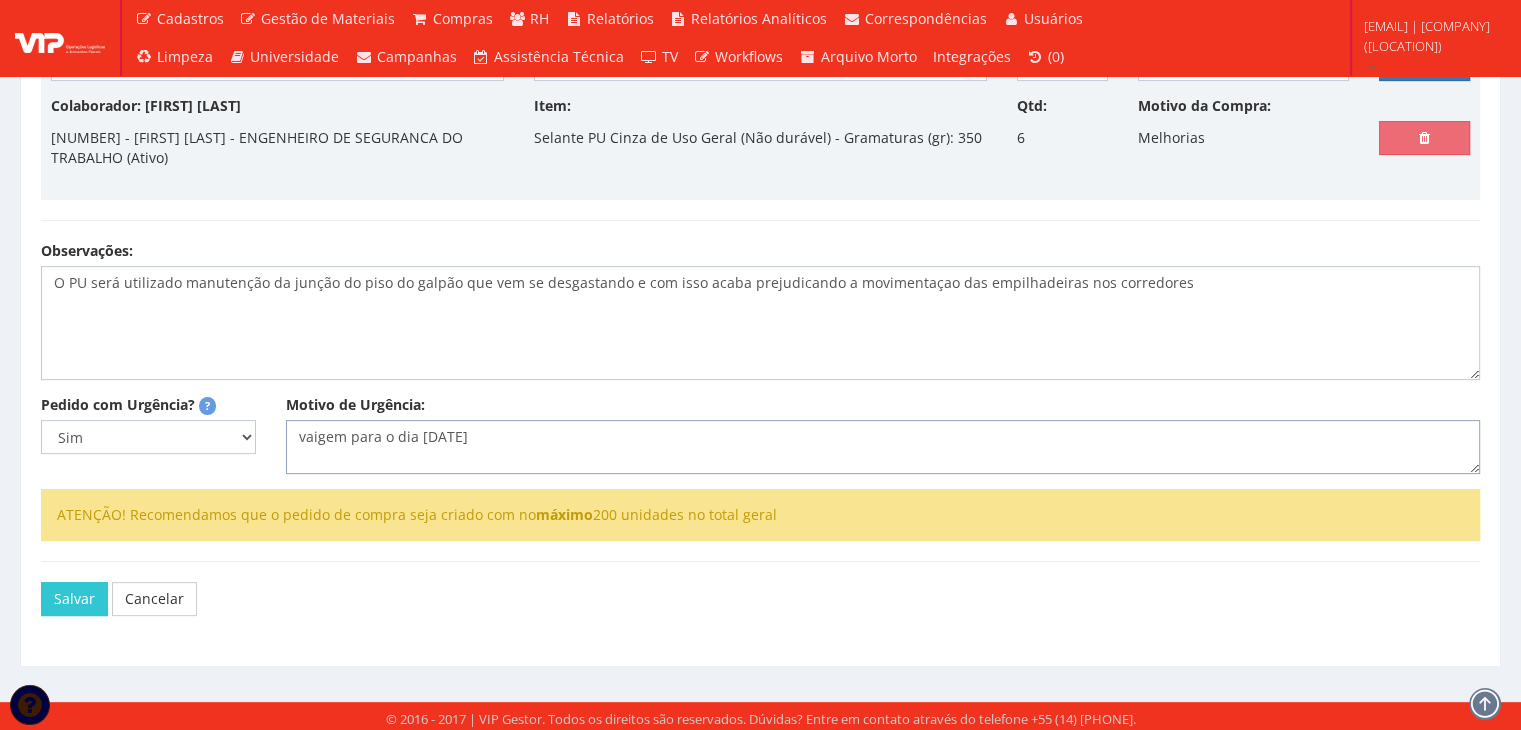 scroll, scrollTop: 518, scrollLeft: 0, axis: vertical 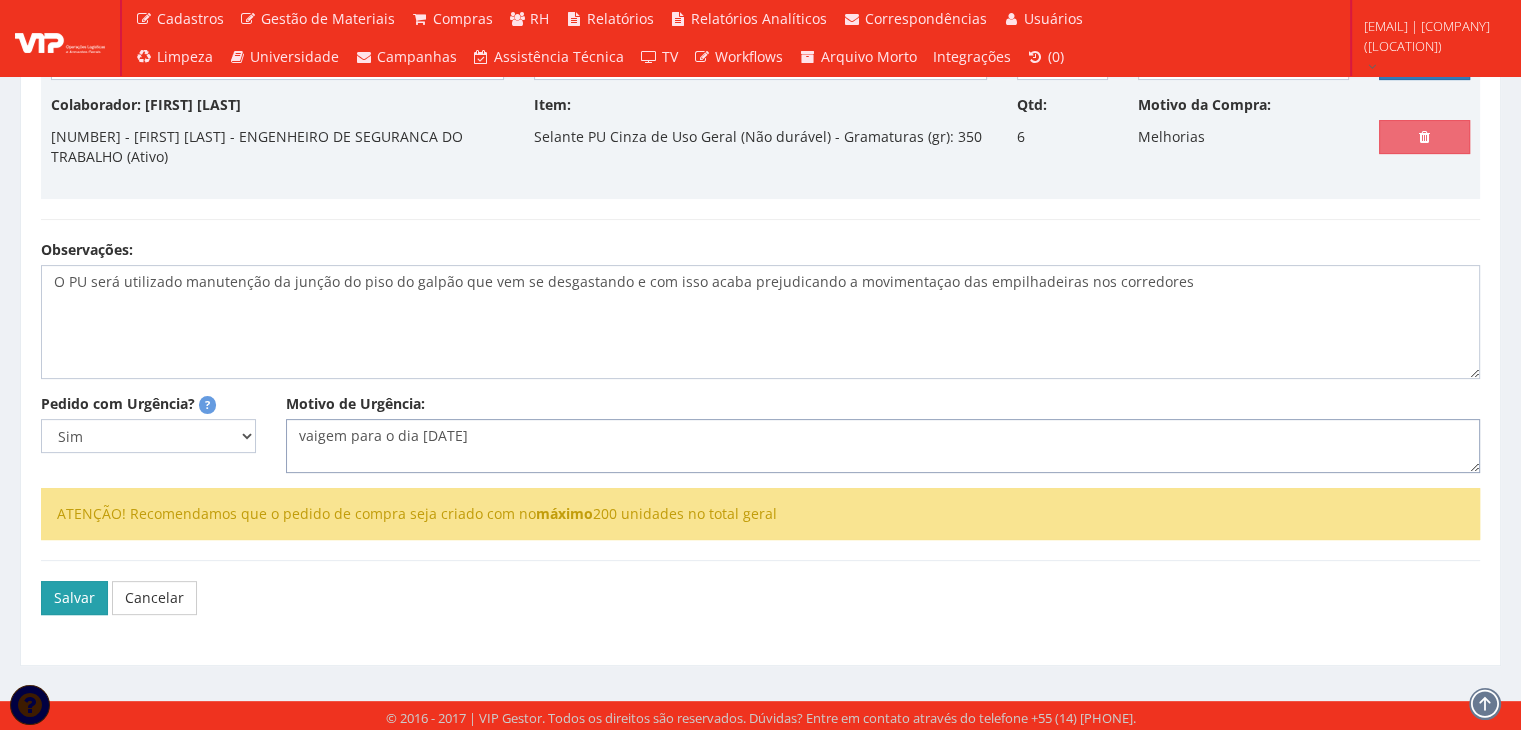 type on "vaigem para o dia 07/08" 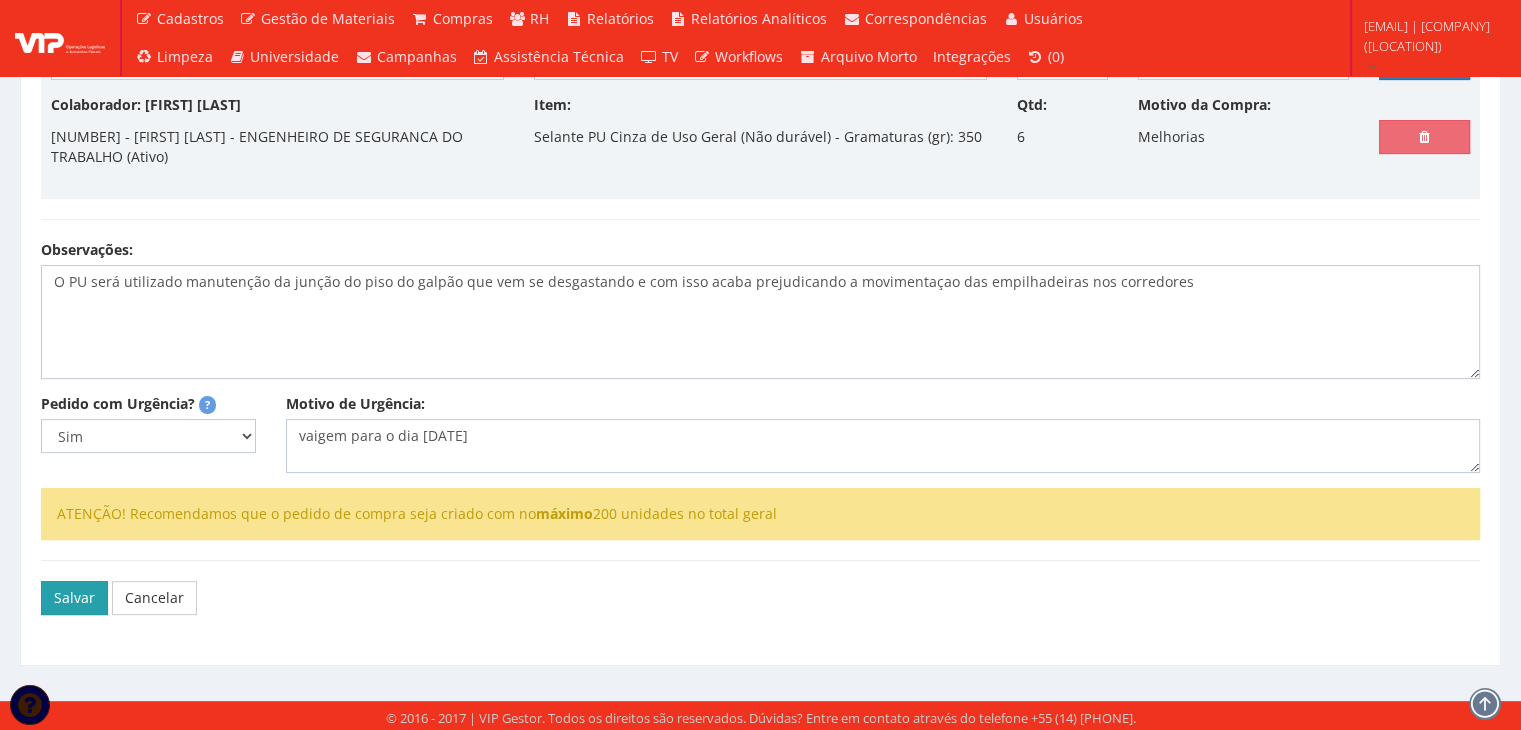 click on "Salvar" at bounding box center (74, 598) 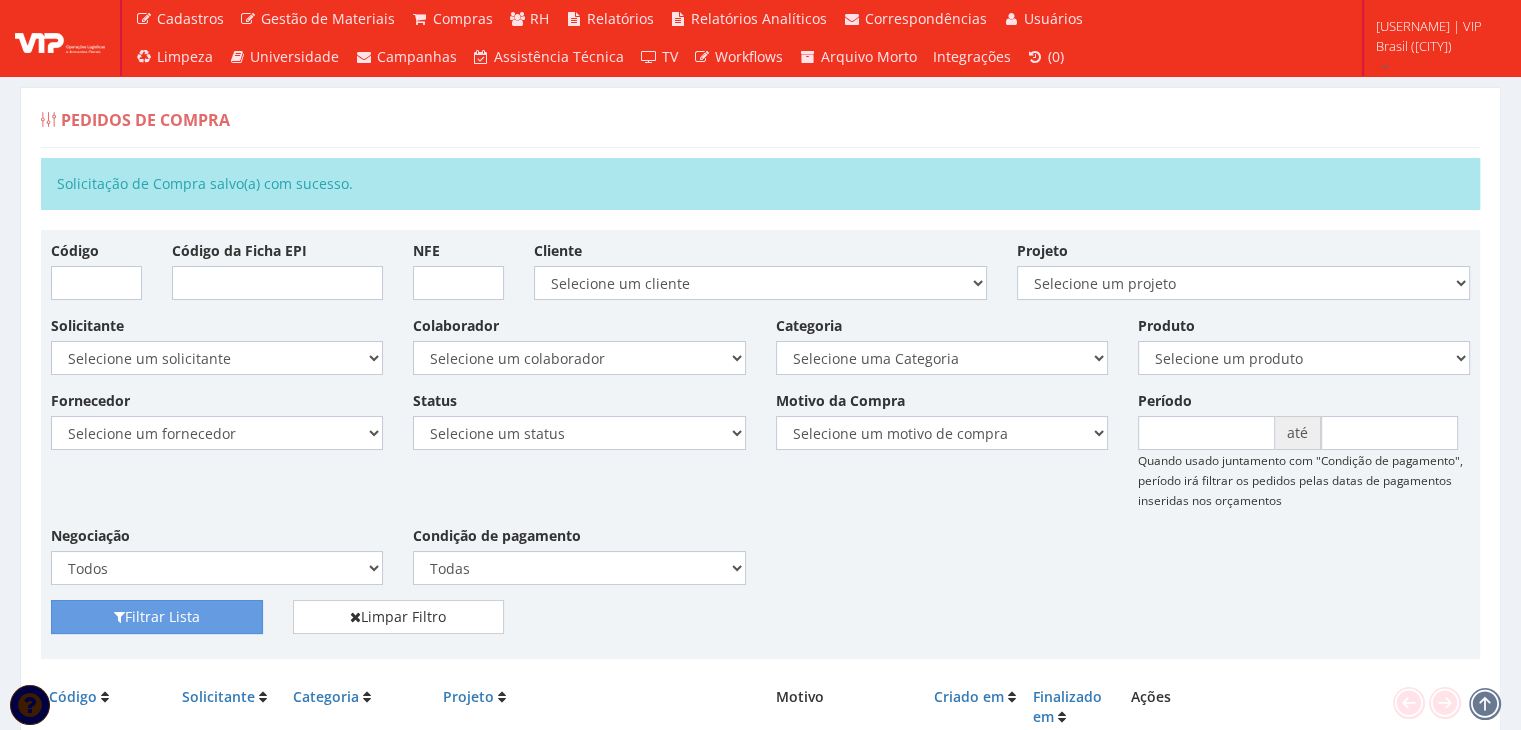 scroll, scrollTop: 400, scrollLeft: 0, axis: vertical 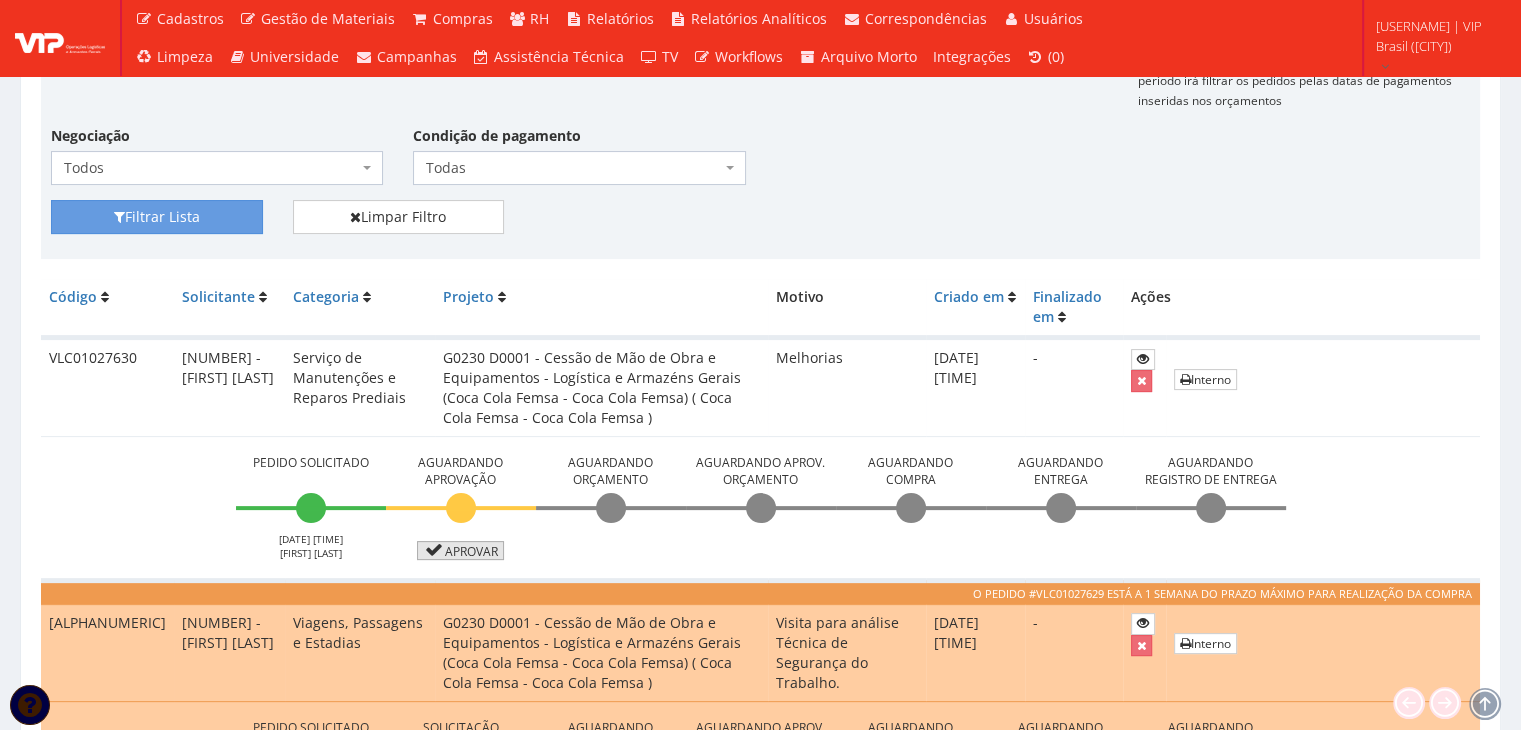 click at bounding box center [434, 550] 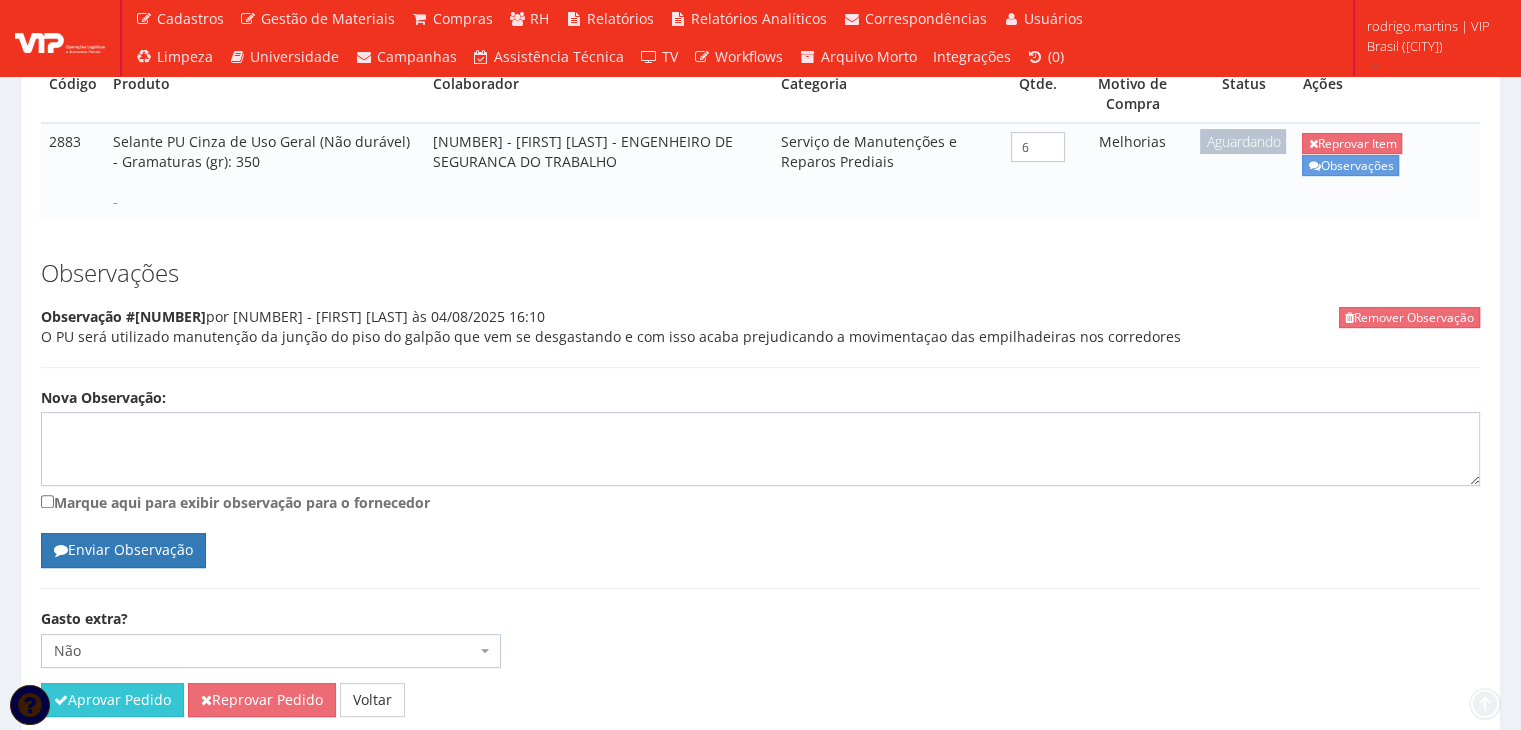 scroll, scrollTop: 536, scrollLeft: 0, axis: vertical 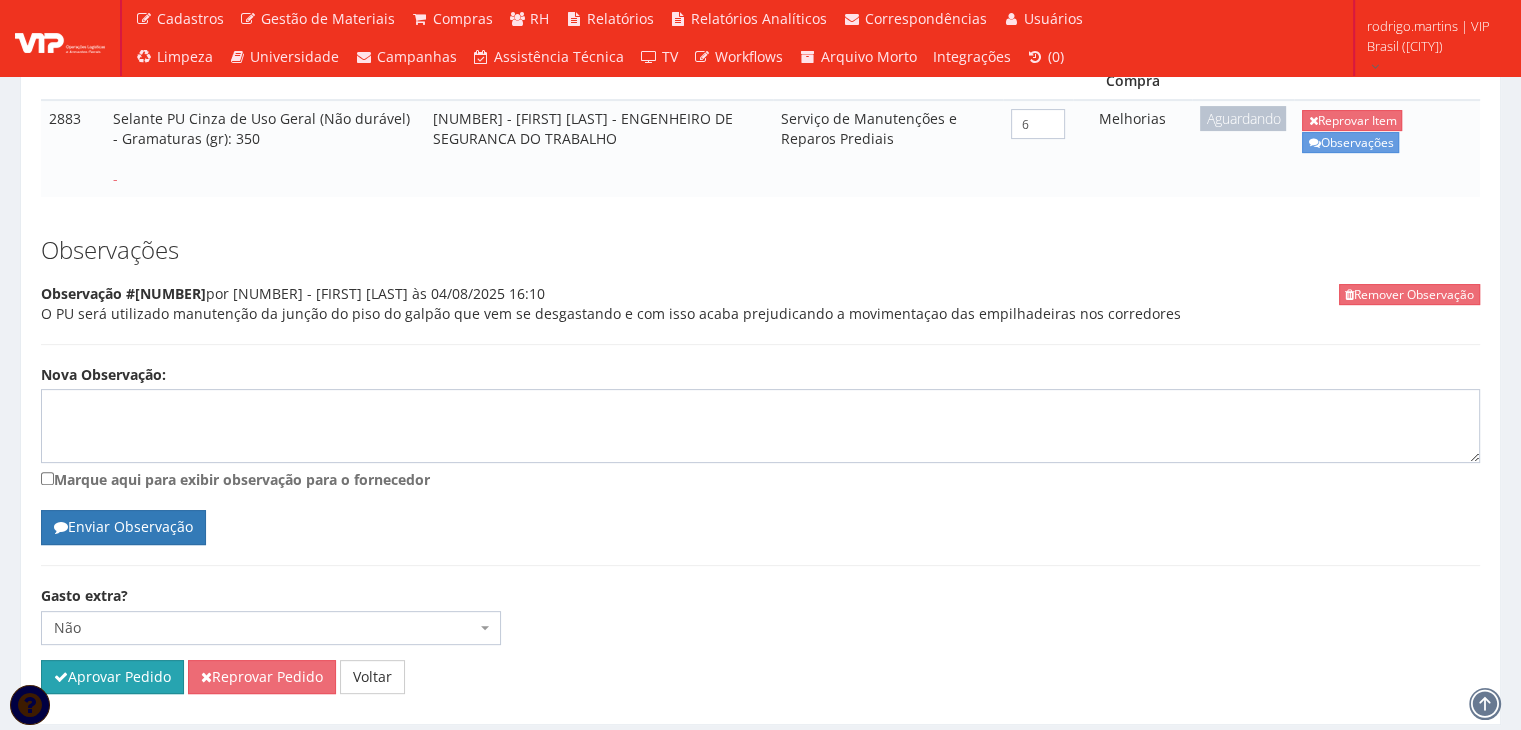 click on "Aprovar Pedido" at bounding box center [112, 677] 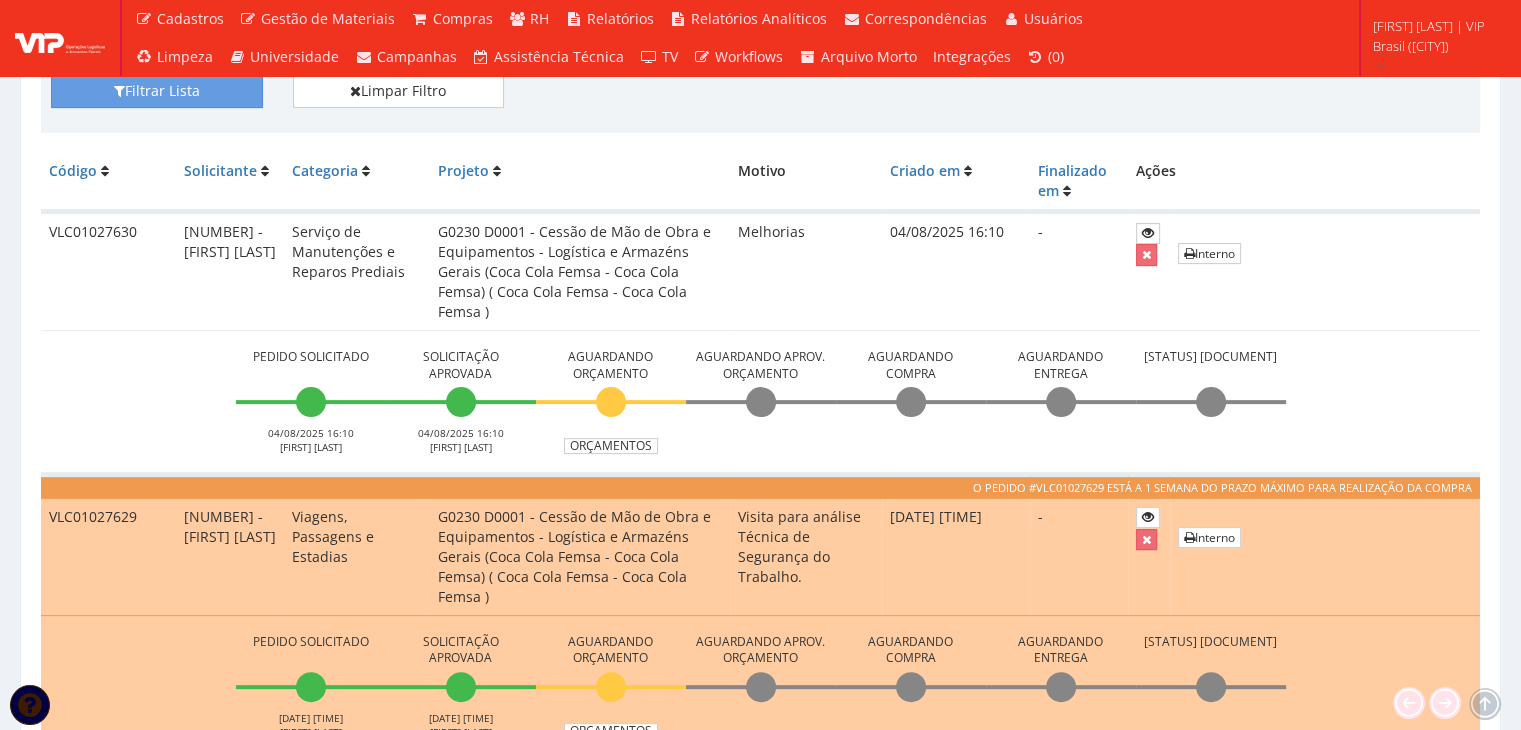 scroll, scrollTop: 533, scrollLeft: 0, axis: vertical 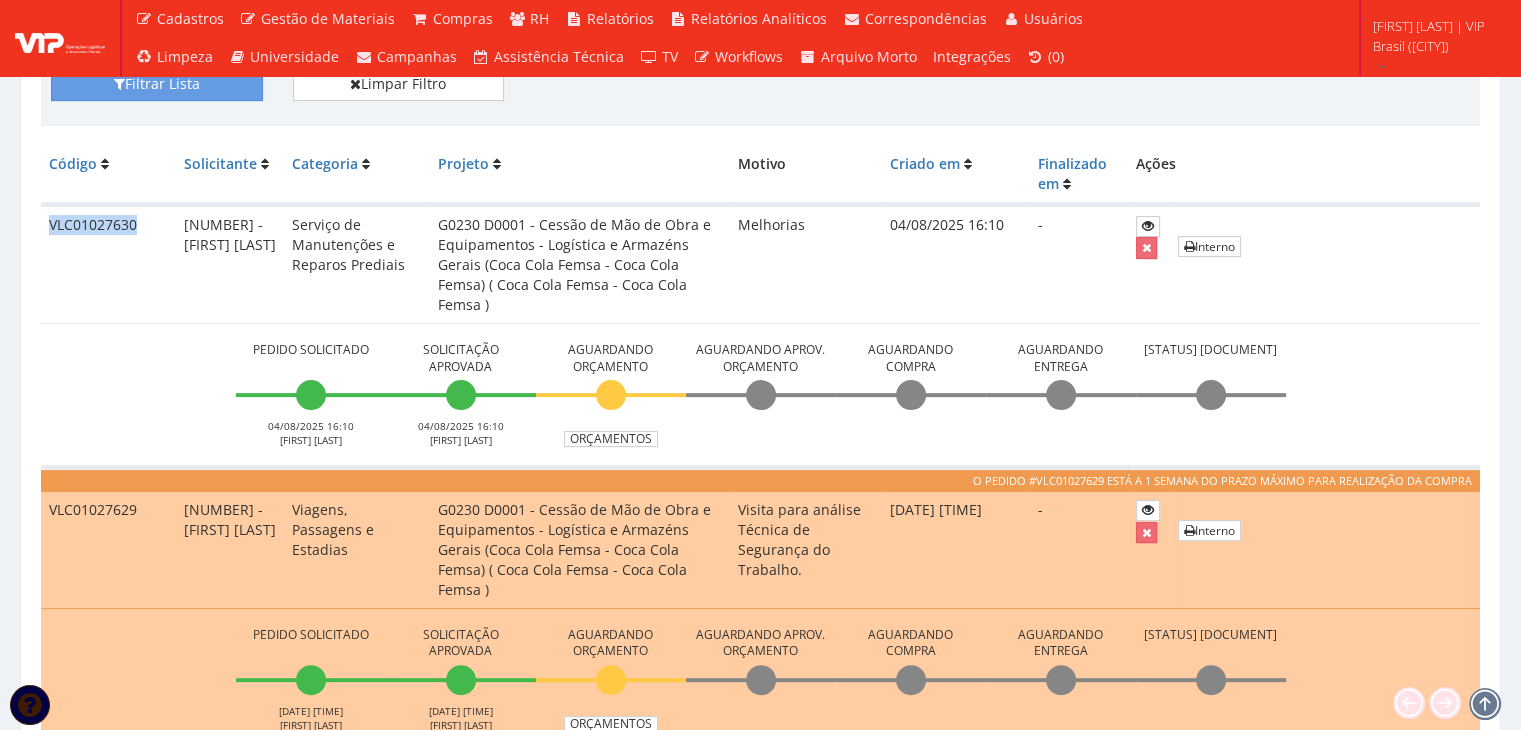 drag, startPoint x: 45, startPoint y: 221, endPoint x: 135, endPoint y: 229, distance: 90.35486 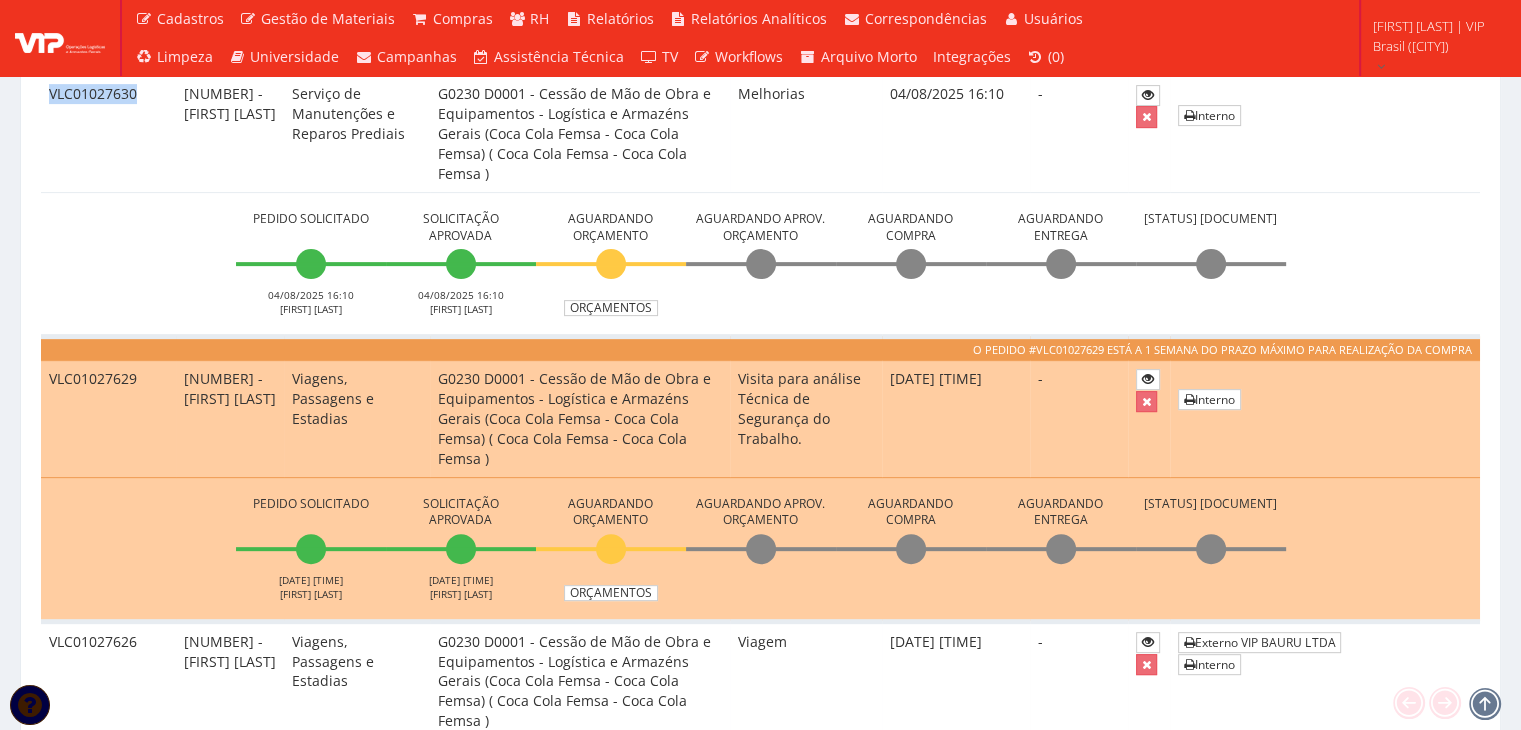scroll, scrollTop: 666, scrollLeft: 0, axis: vertical 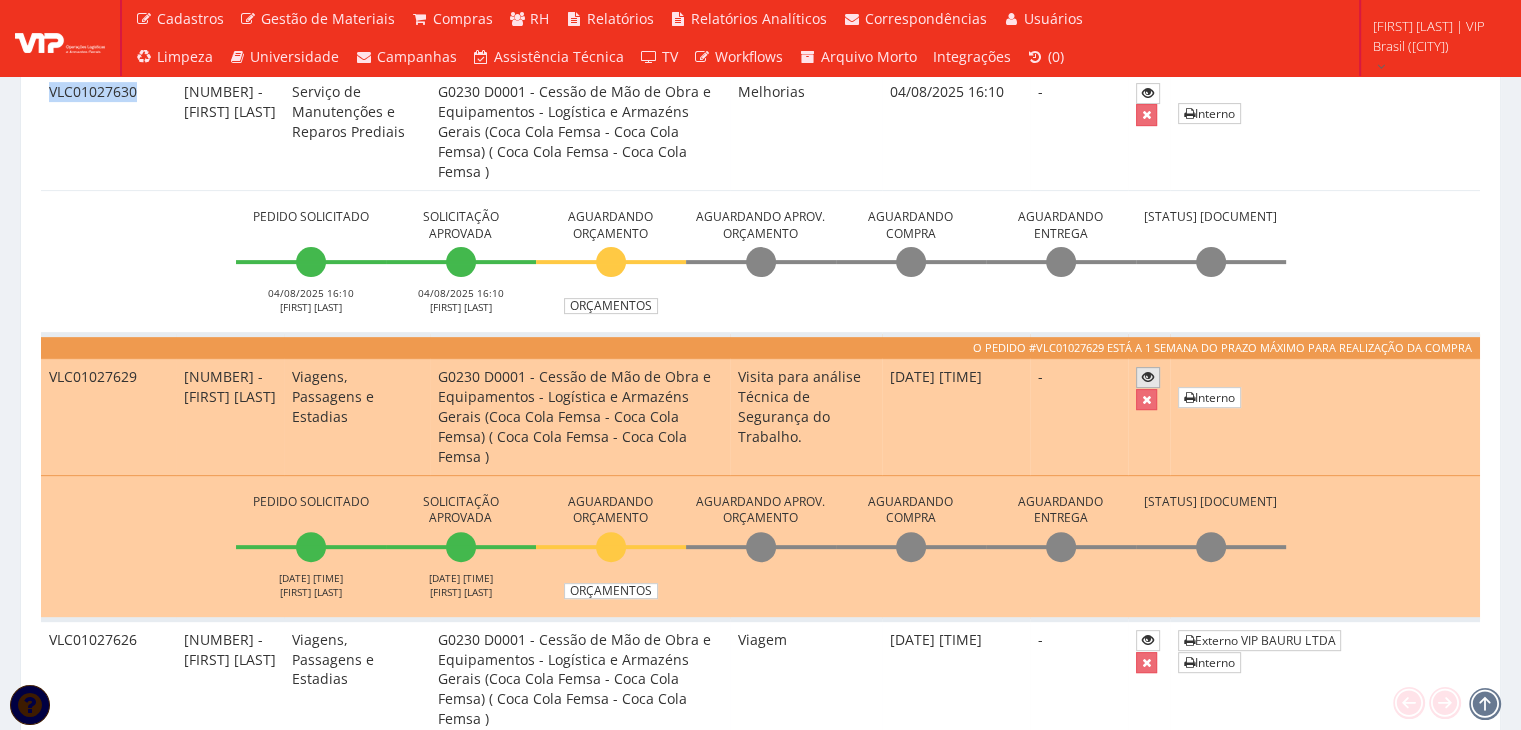 click at bounding box center (1148, 377) 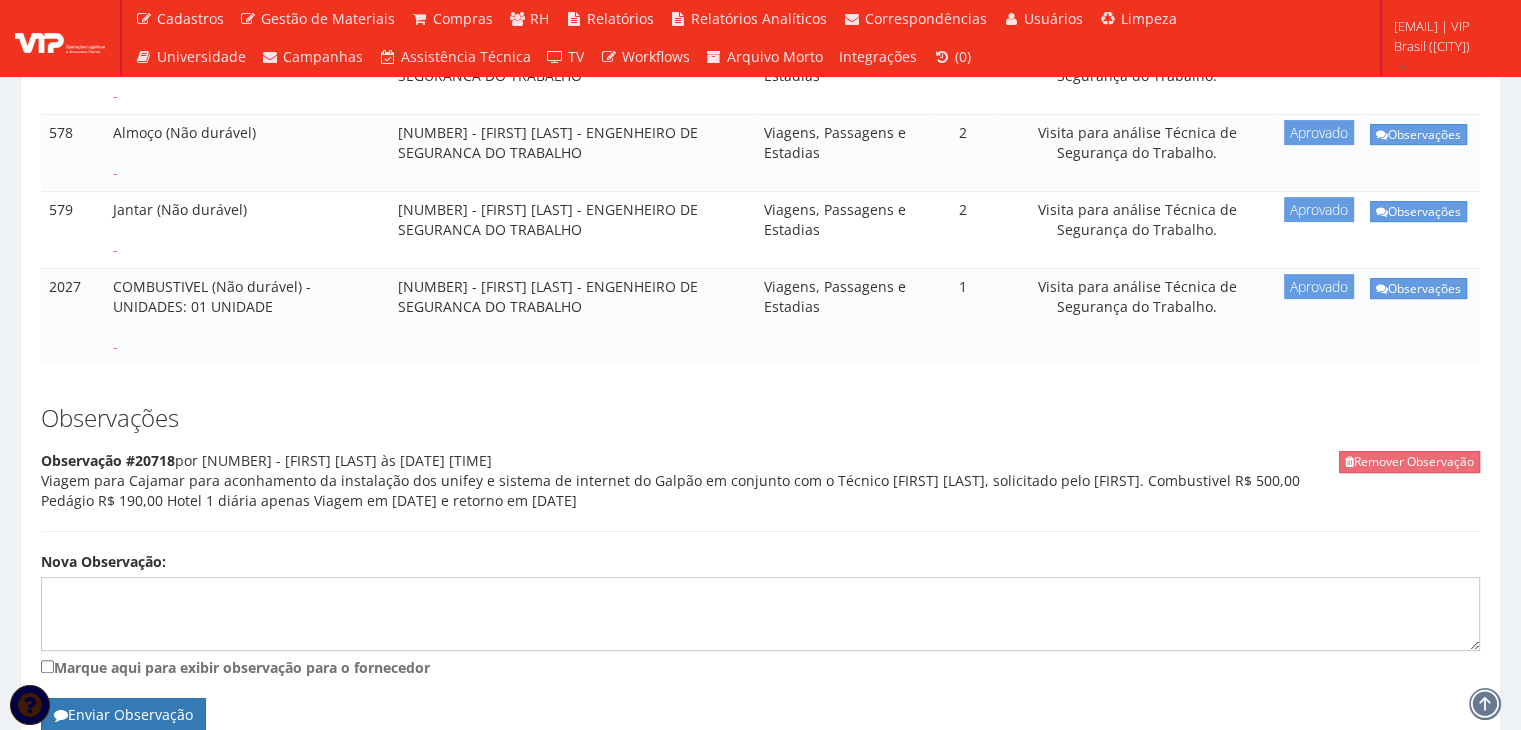 scroll, scrollTop: 600, scrollLeft: 0, axis: vertical 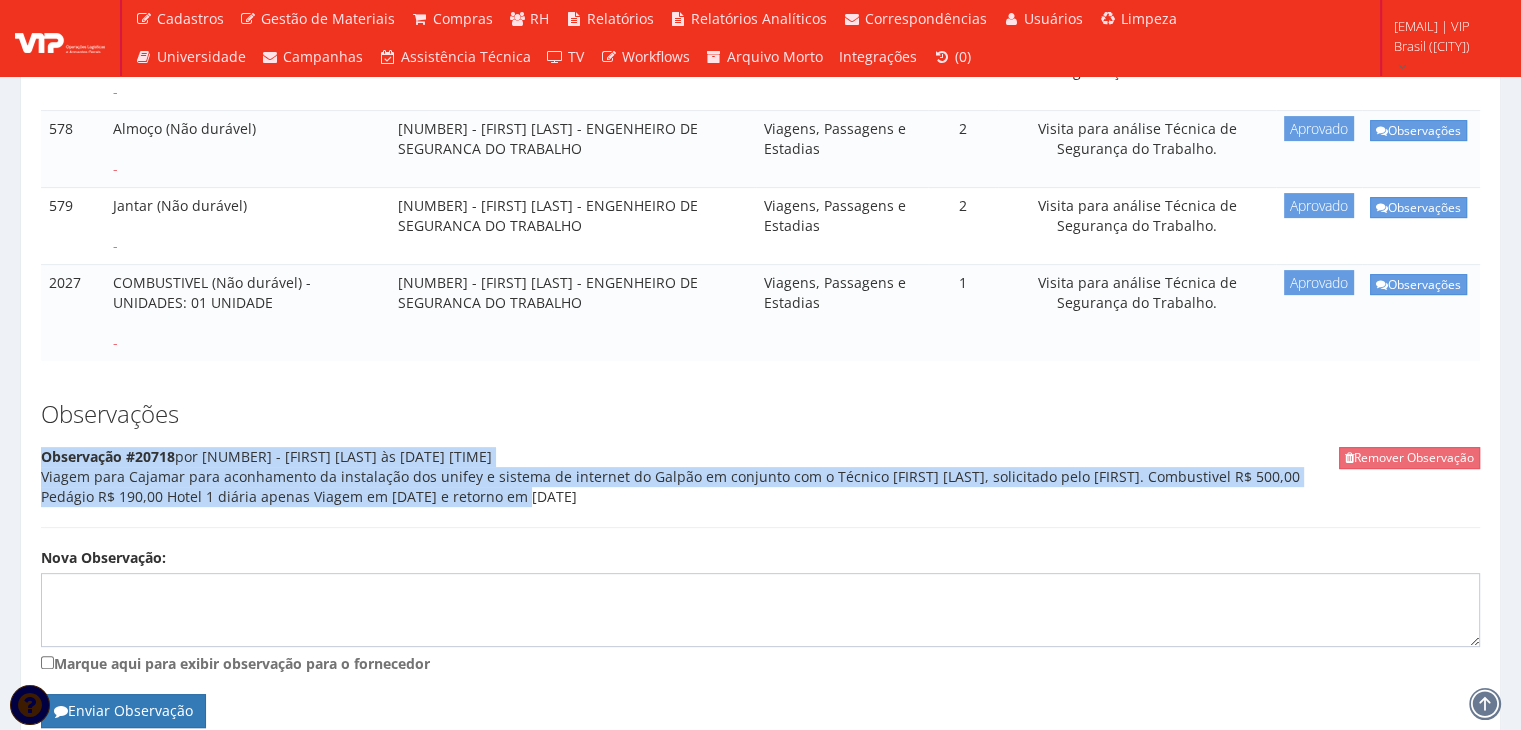 drag, startPoint x: 40, startPoint y: 455, endPoint x: 462, endPoint y: 498, distance: 424.1851 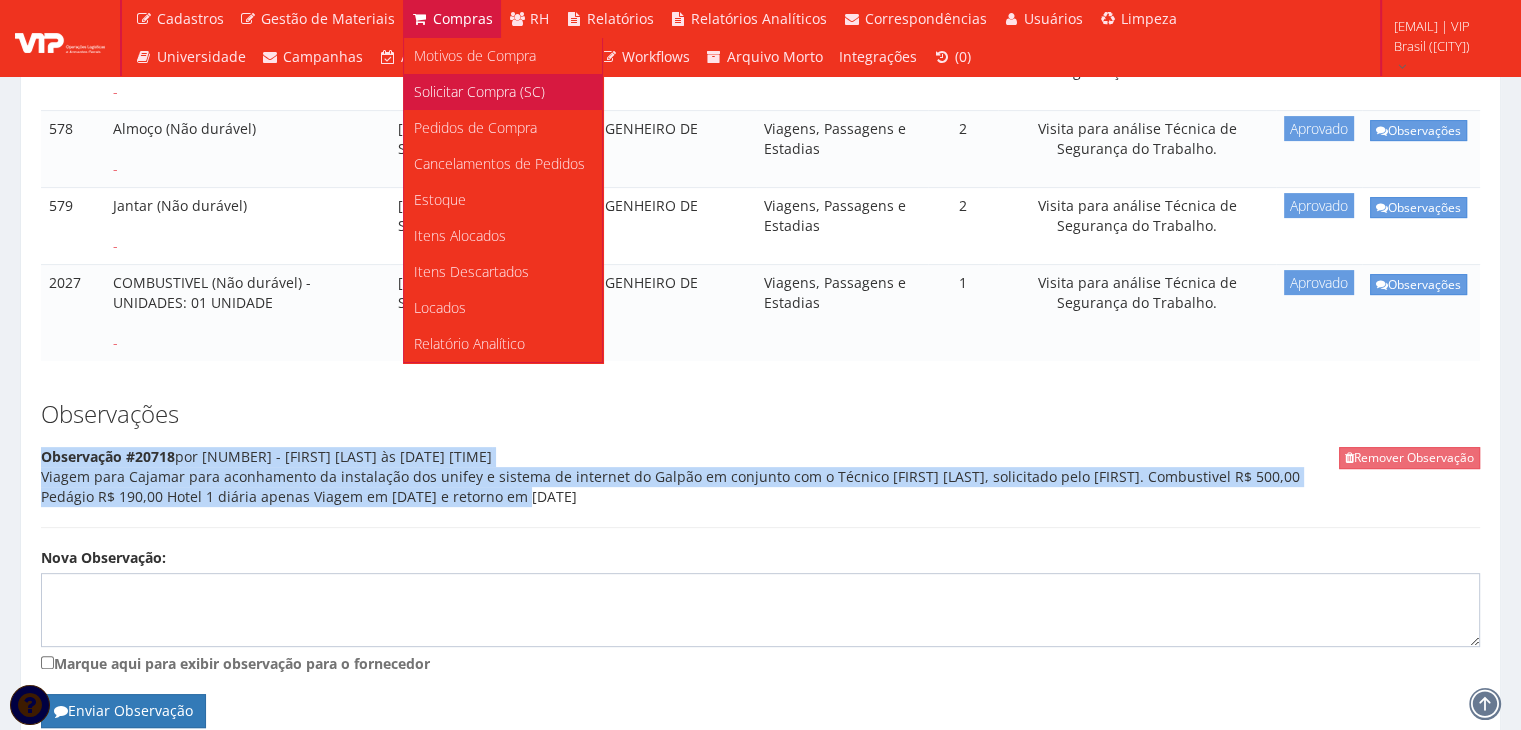 click on "Solicitar Compra (SC)" at bounding box center (479, 91) 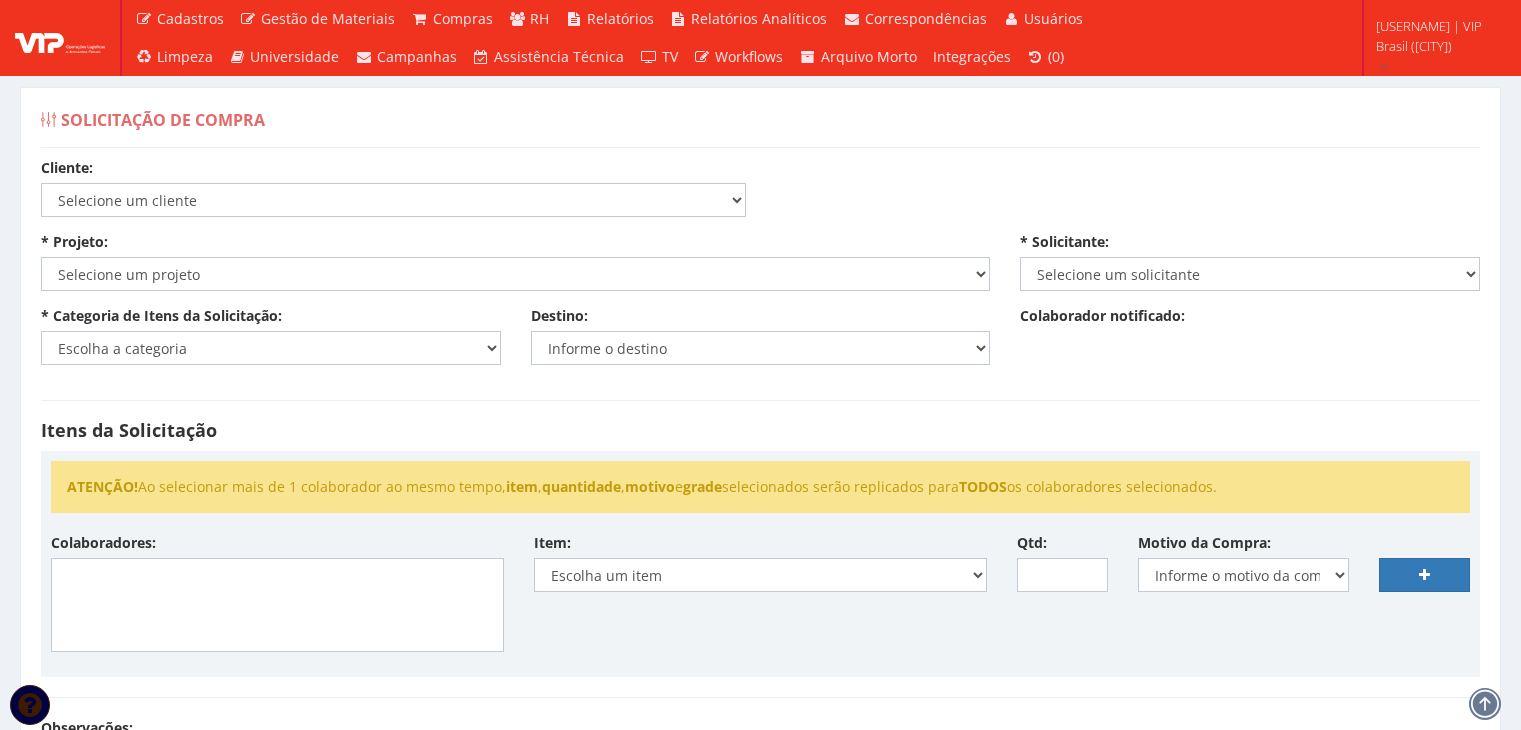 scroll, scrollTop: 0, scrollLeft: 0, axis: both 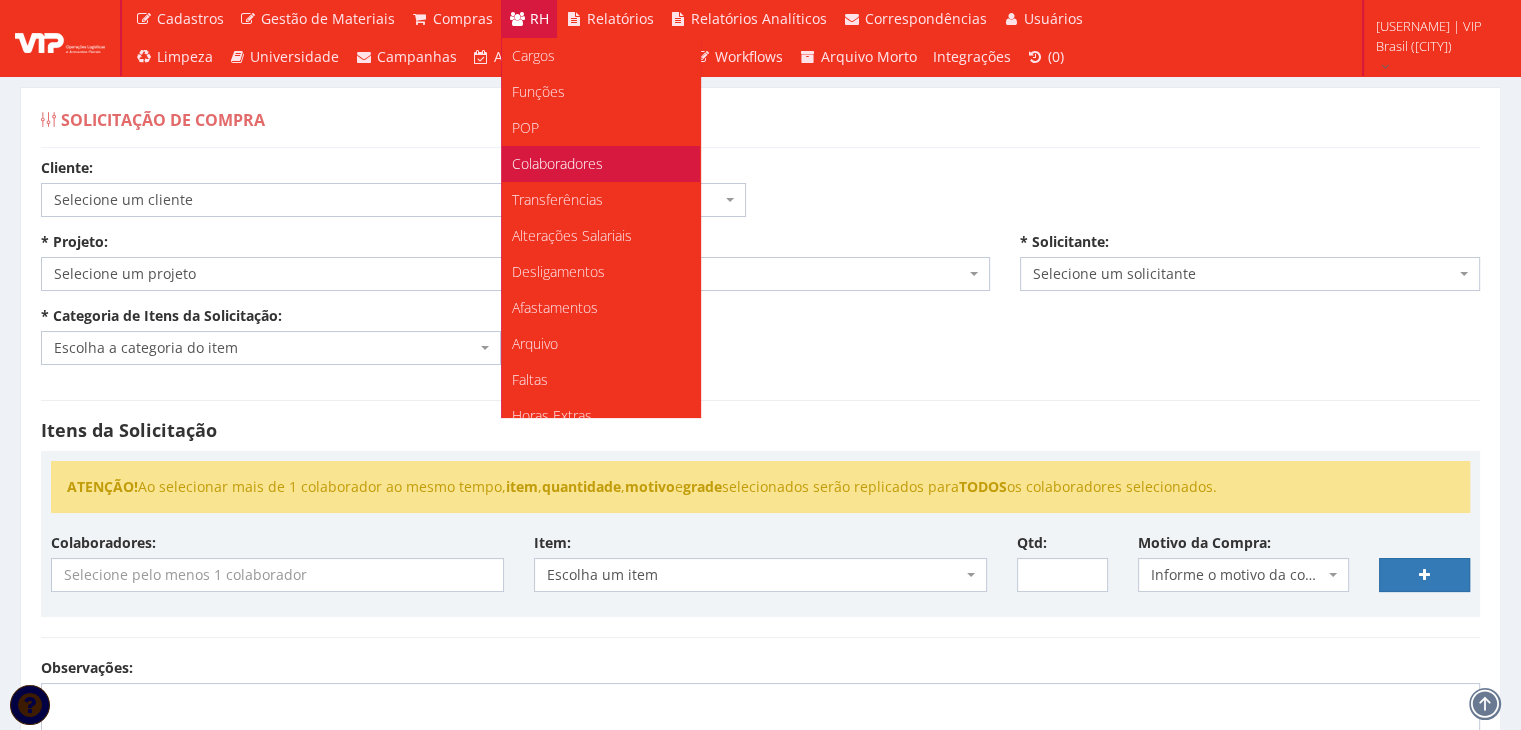 click on "Colaboradores" at bounding box center [557, 163] 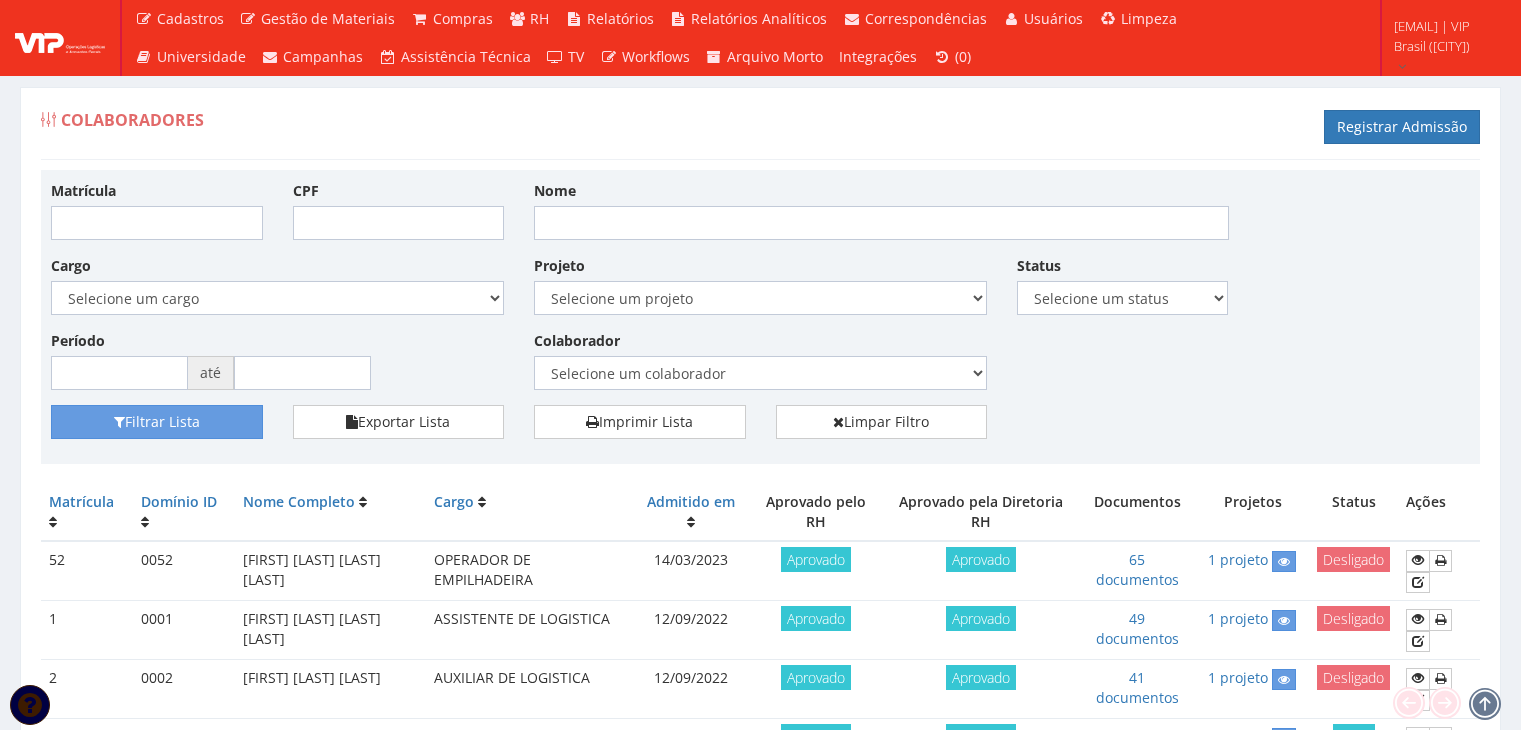 scroll, scrollTop: 0, scrollLeft: 0, axis: both 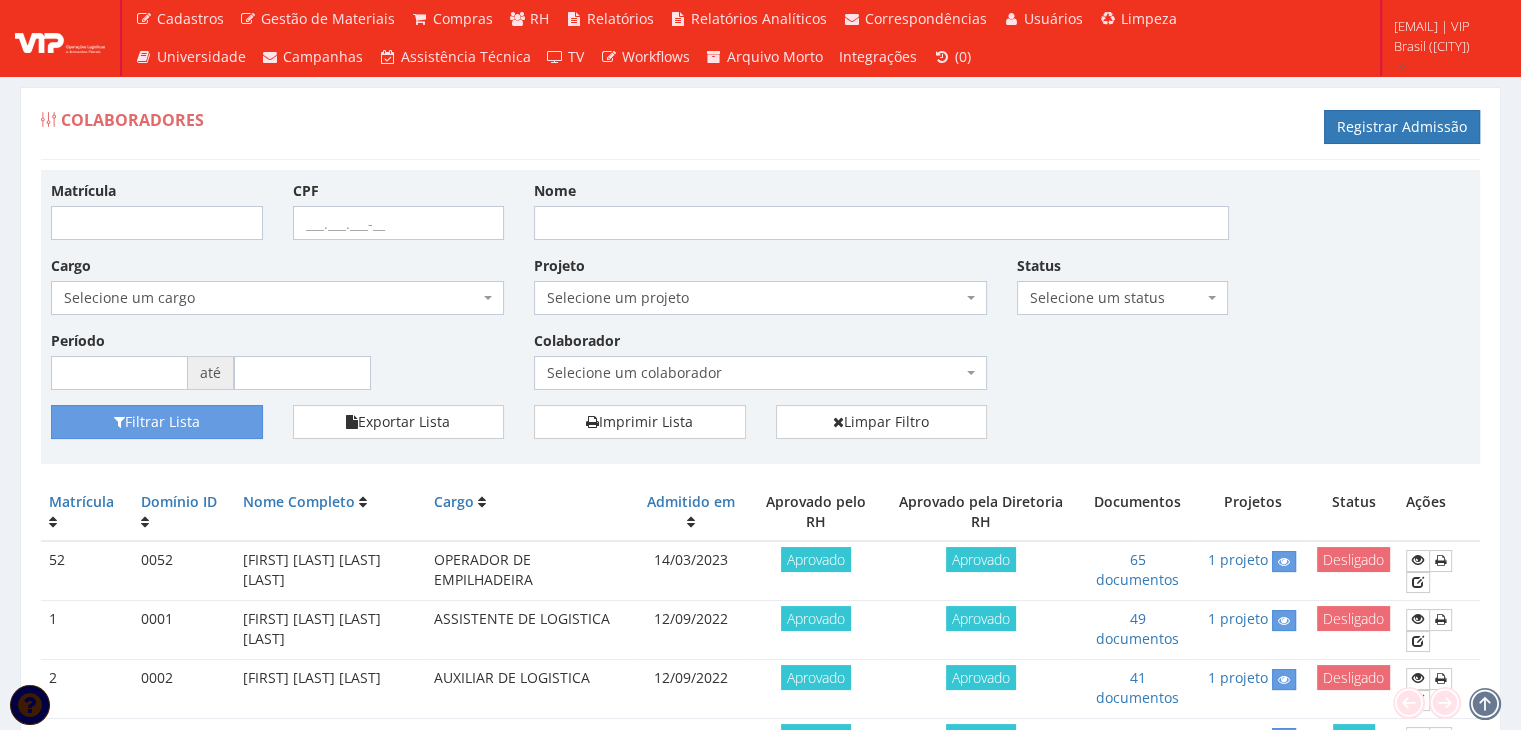 click on "Selecione um colaborador" at bounding box center (754, 373) 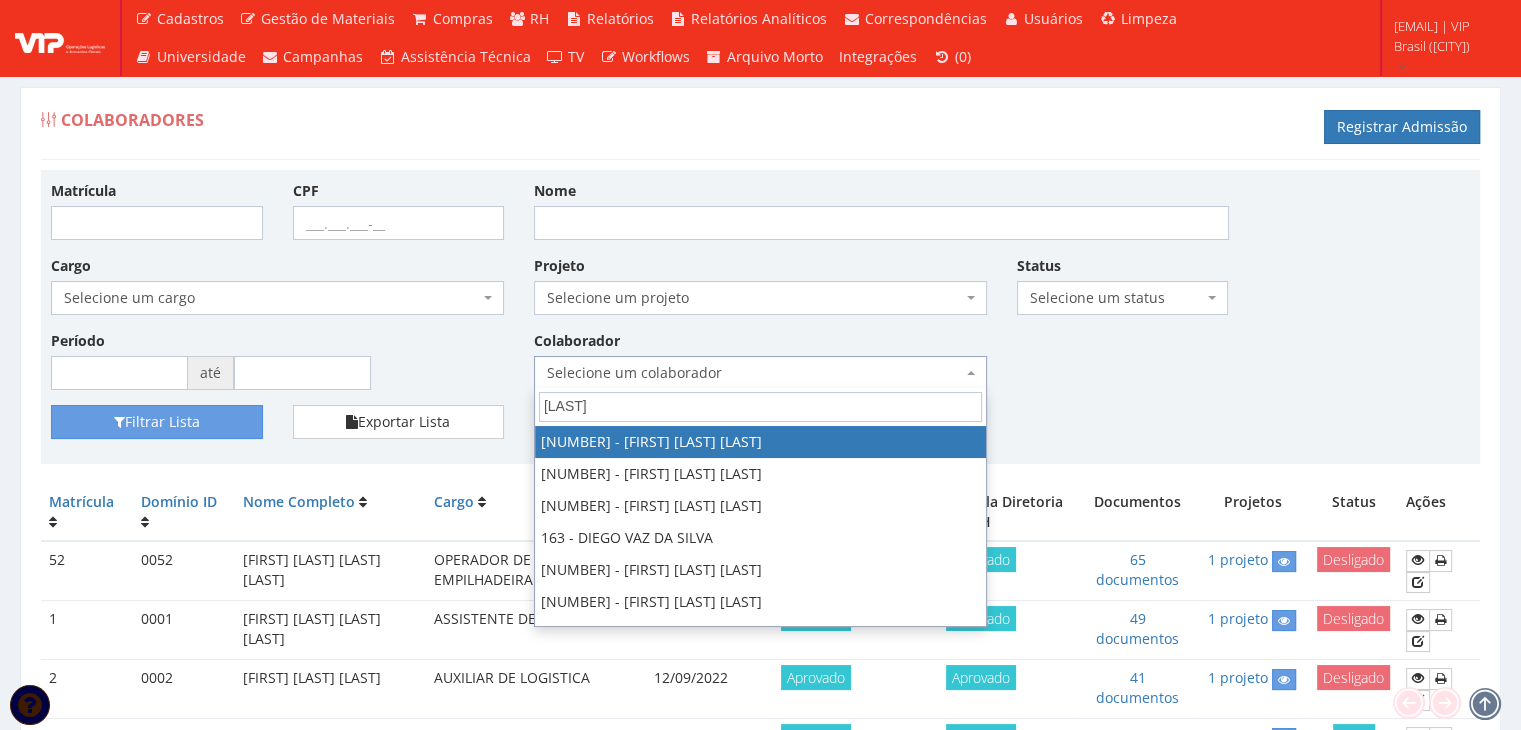 type on "S" 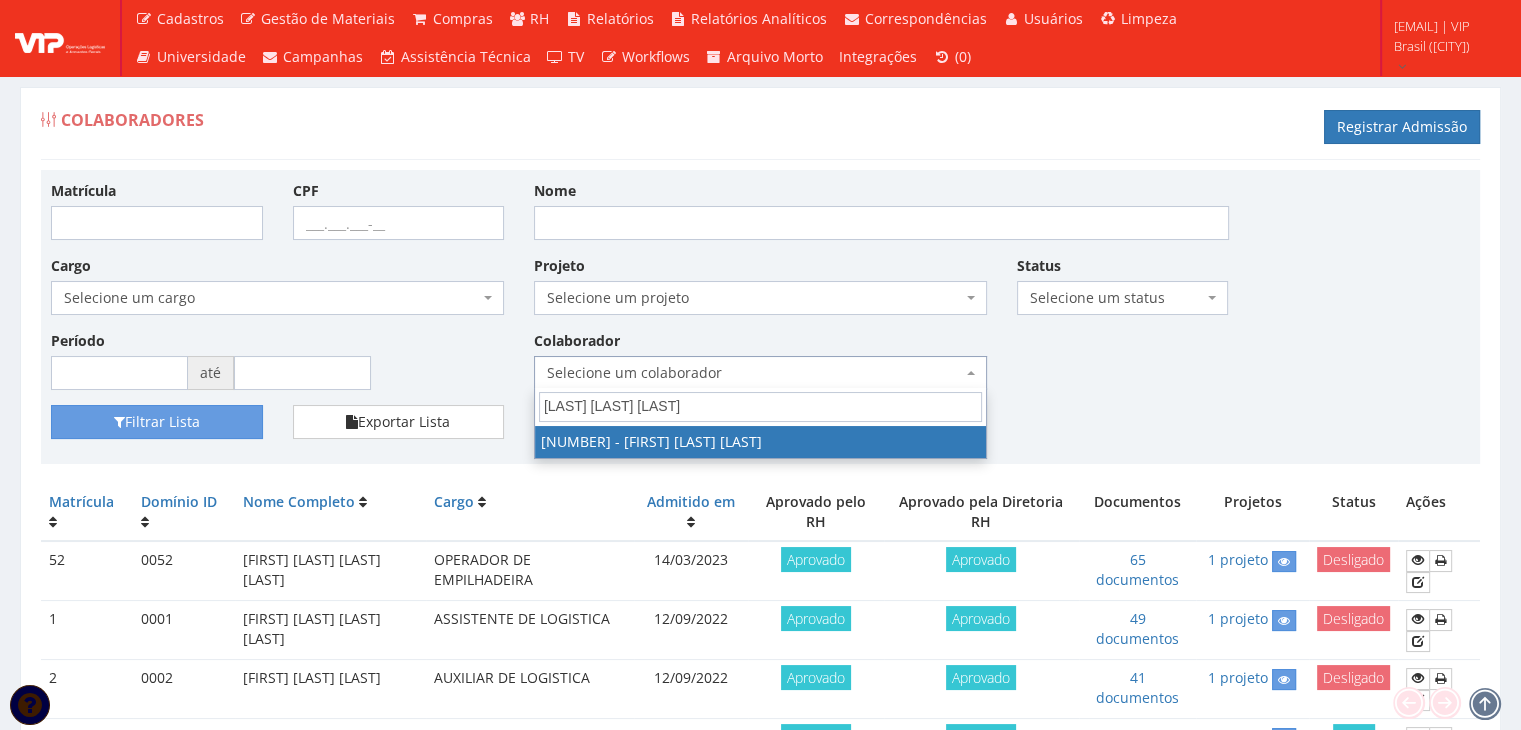 type on "SILVA DOS SANTOS" 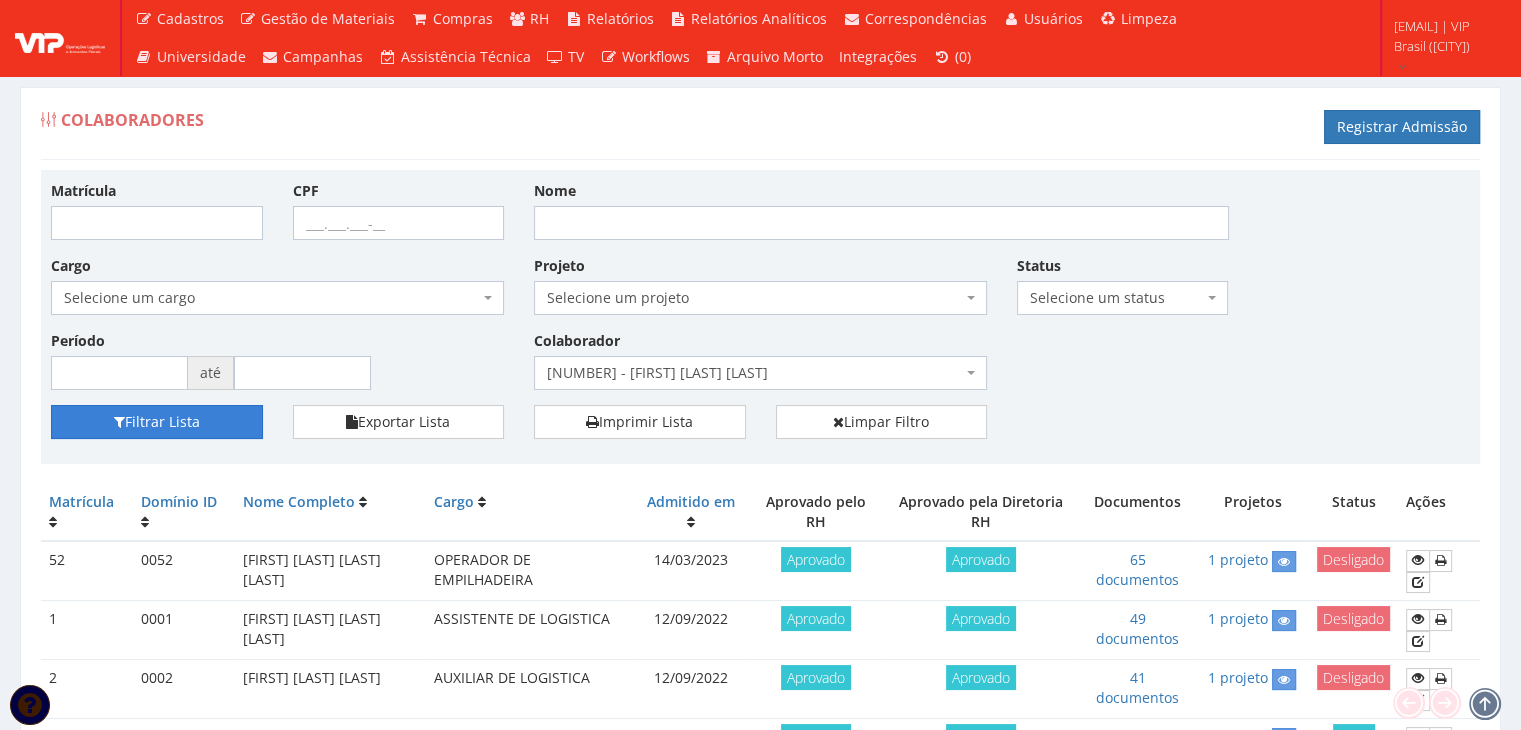 click on "Filtrar Lista" at bounding box center (157, 422) 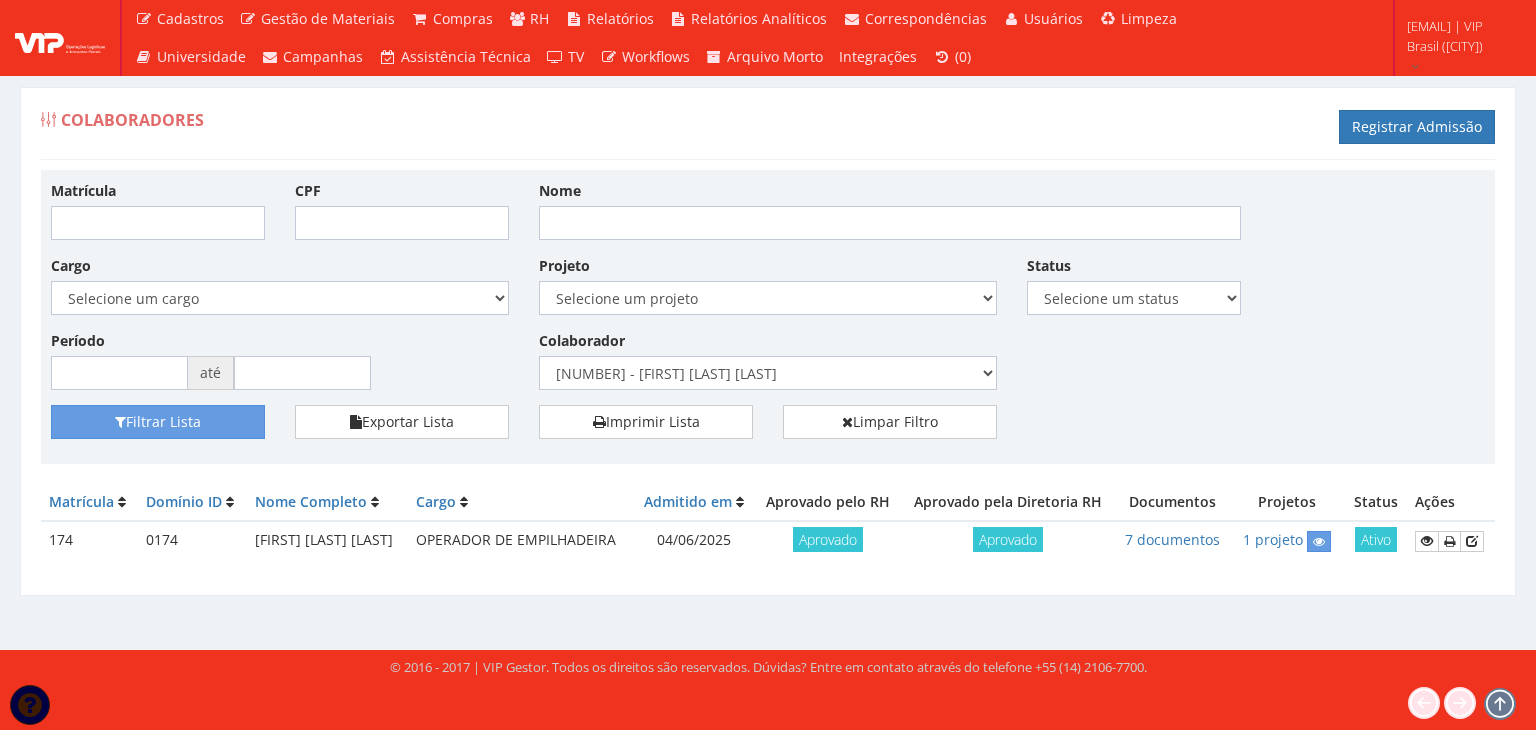 scroll, scrollTop: 0, scrollLeft: 0, axis: both 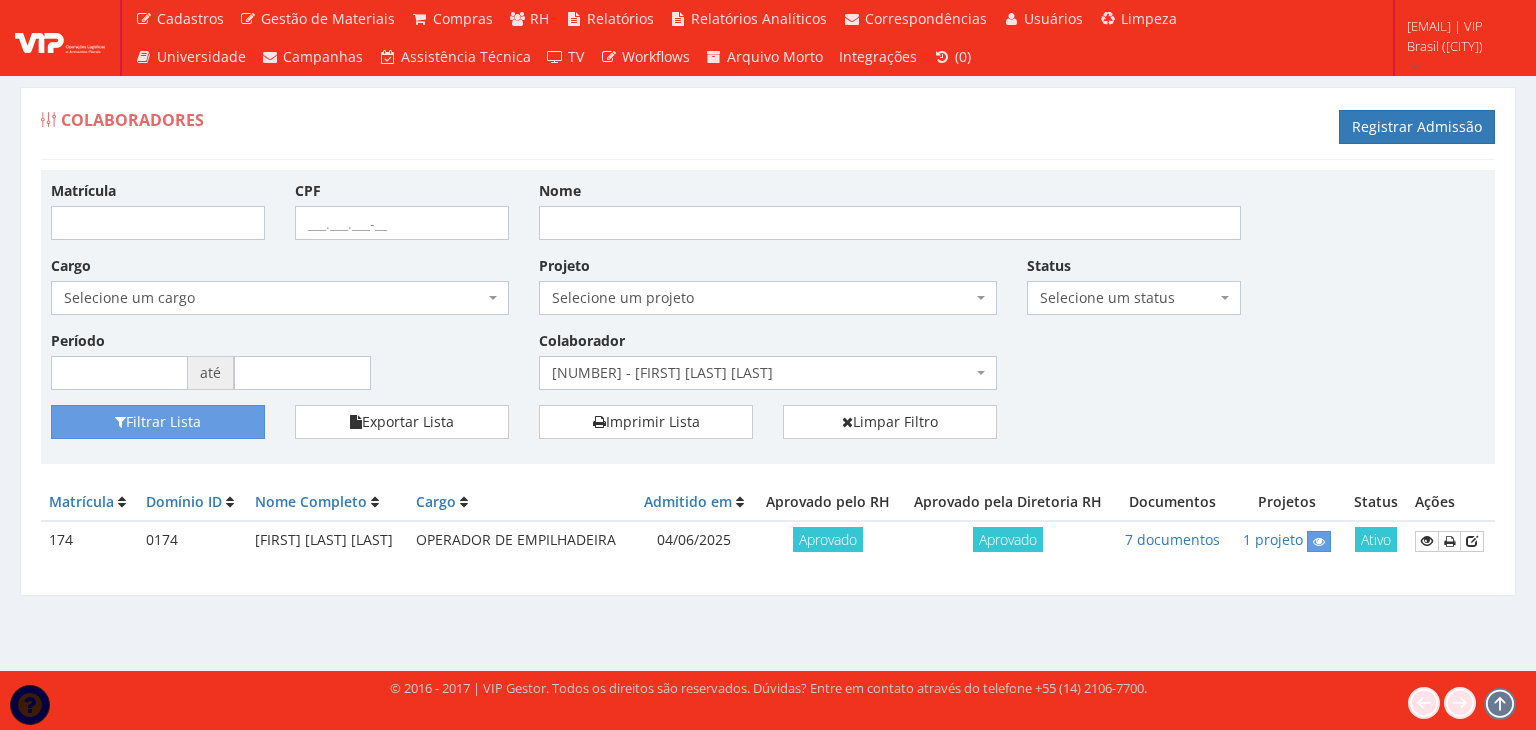 click at bounding box center (1451, 540) 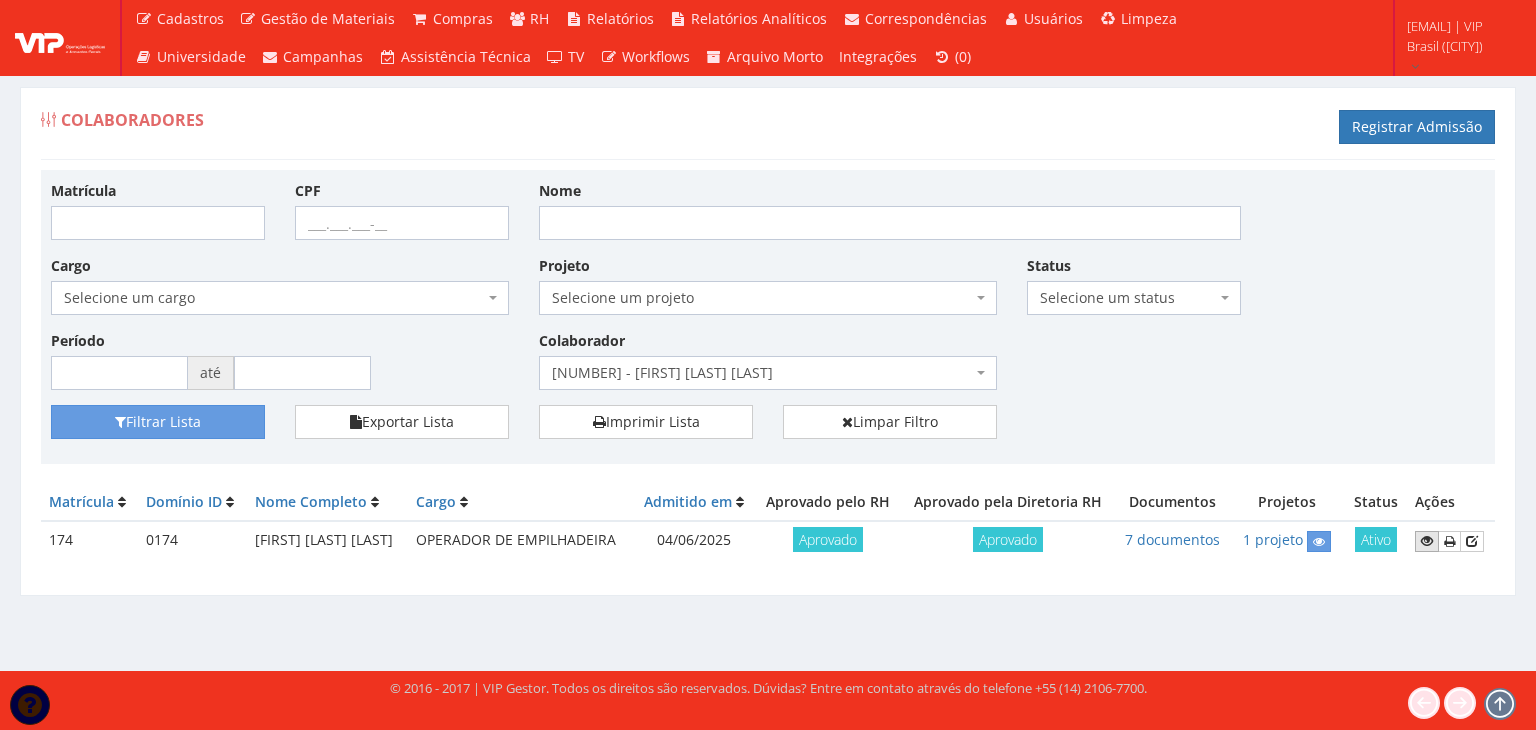 click at bounding box center (1427, 541) 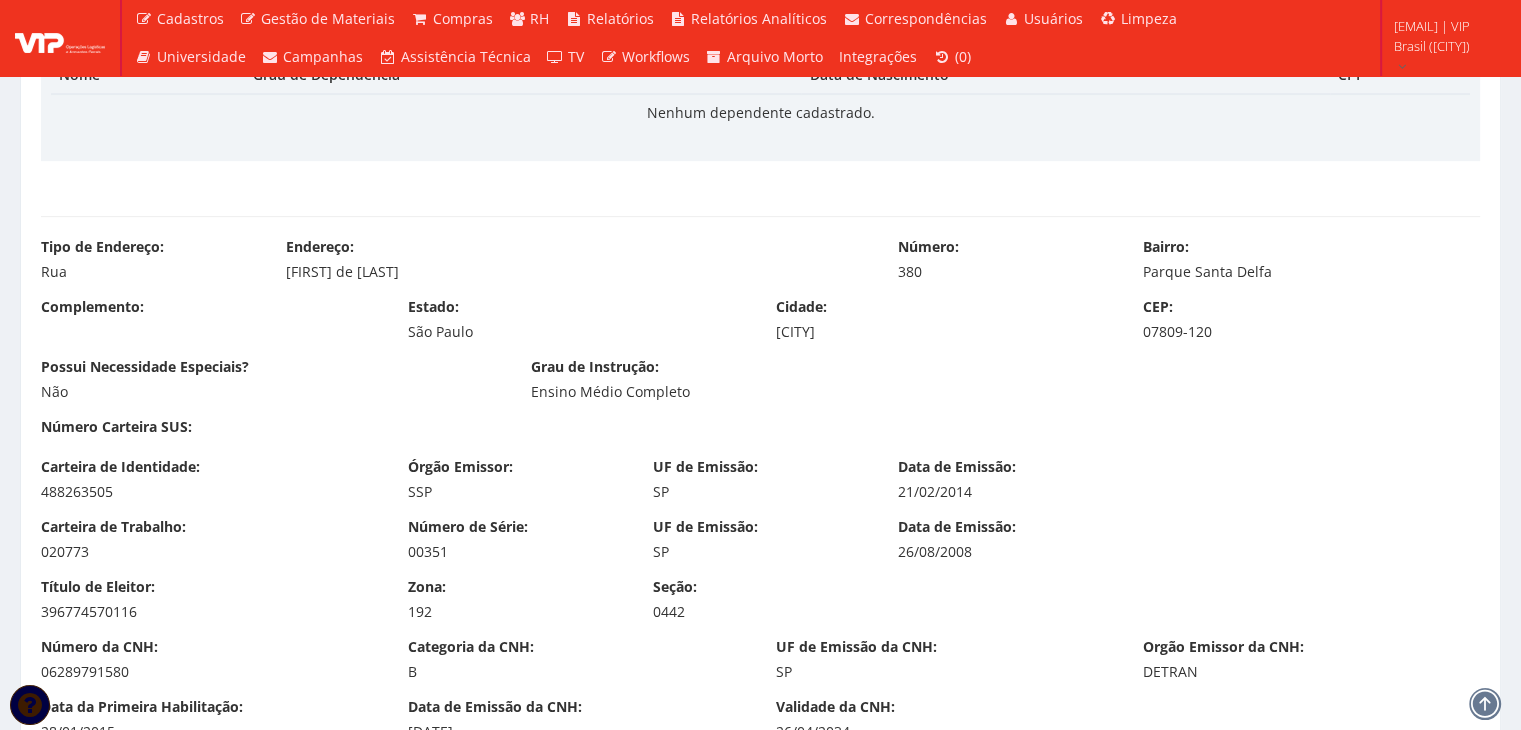 scroll, scrollTop: 1266, scrollLeft: 0, axis: vertical 